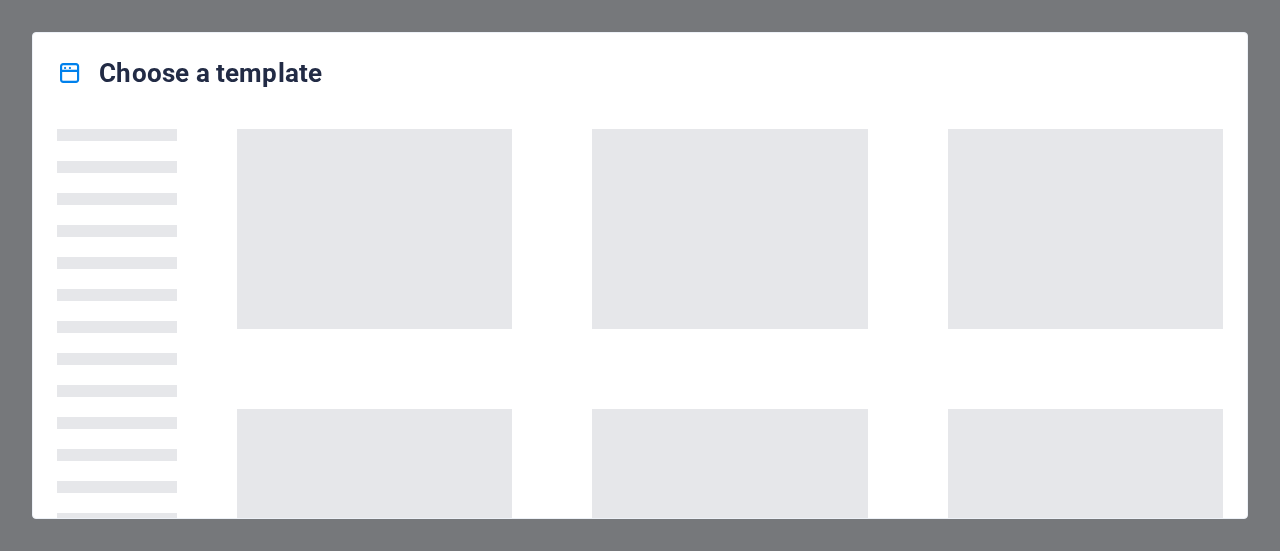 scroll, scrollTop: 0, scrollLeft: 0, axis: both 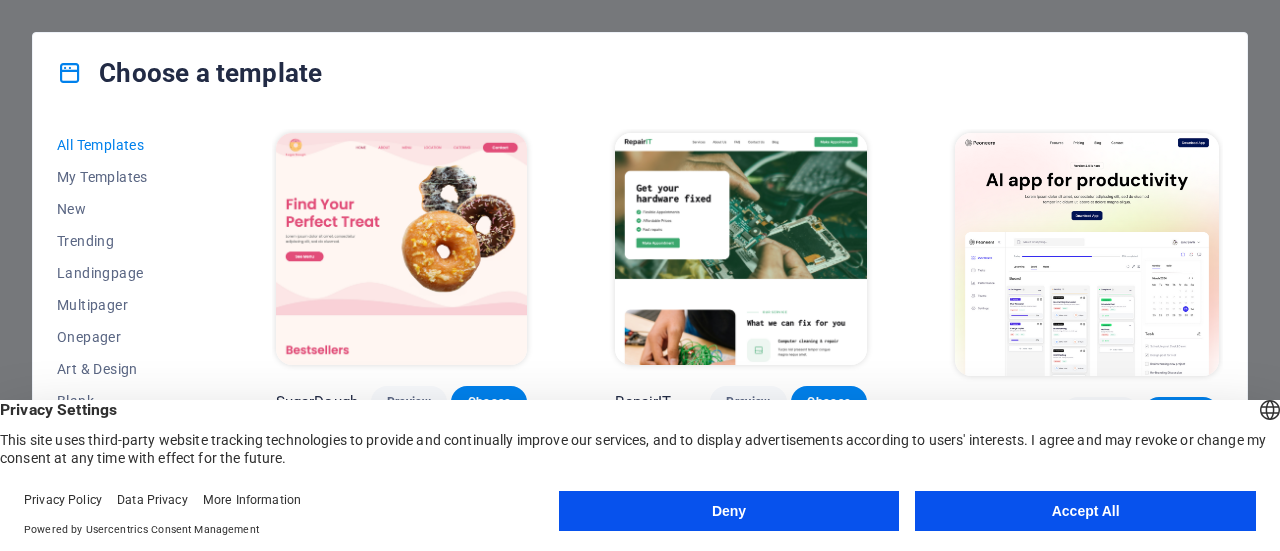 click on "Accept All" at bounding box center [1085, 511] 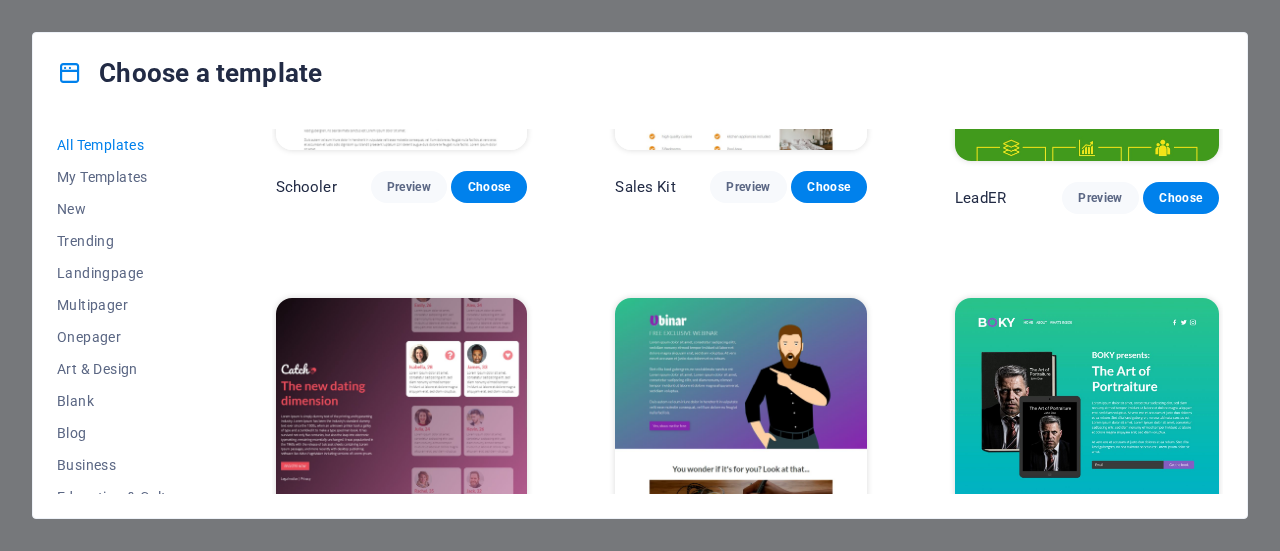 scroll, scrollTop: 20463, scrollLeft: 0, axis: vertical 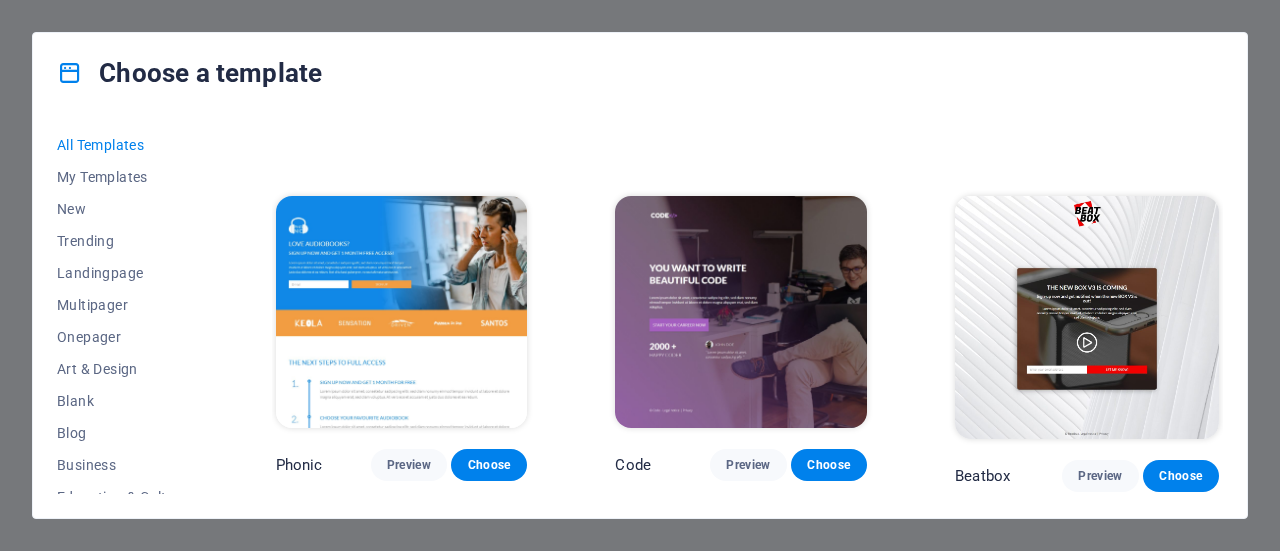 click at bounding box center (402, 312) 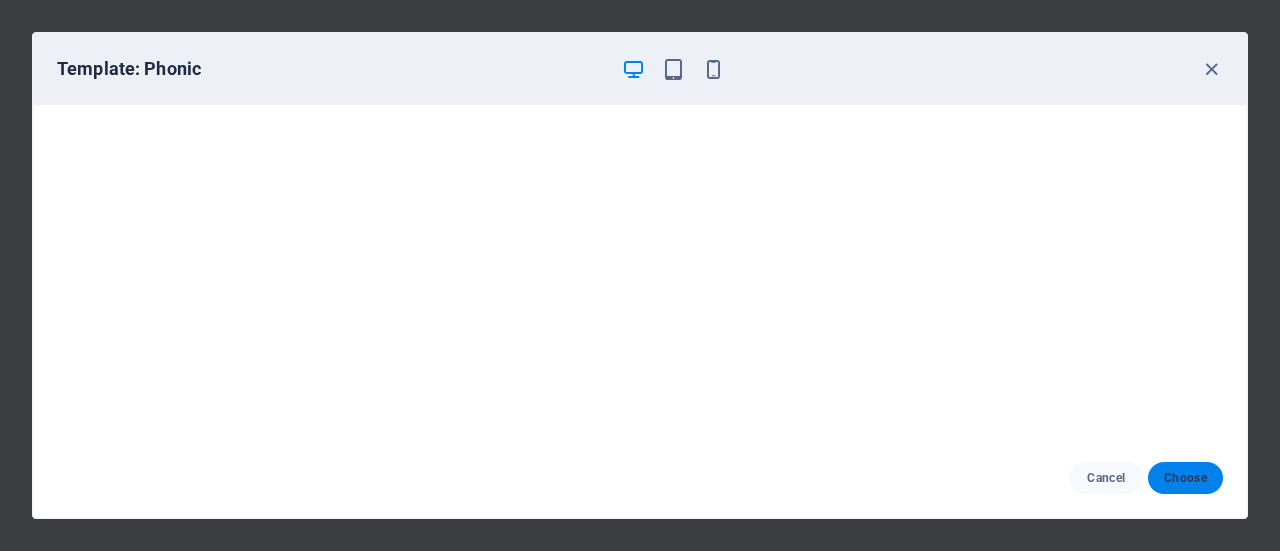 click on "Choose" at bounding box center [1185, 478] 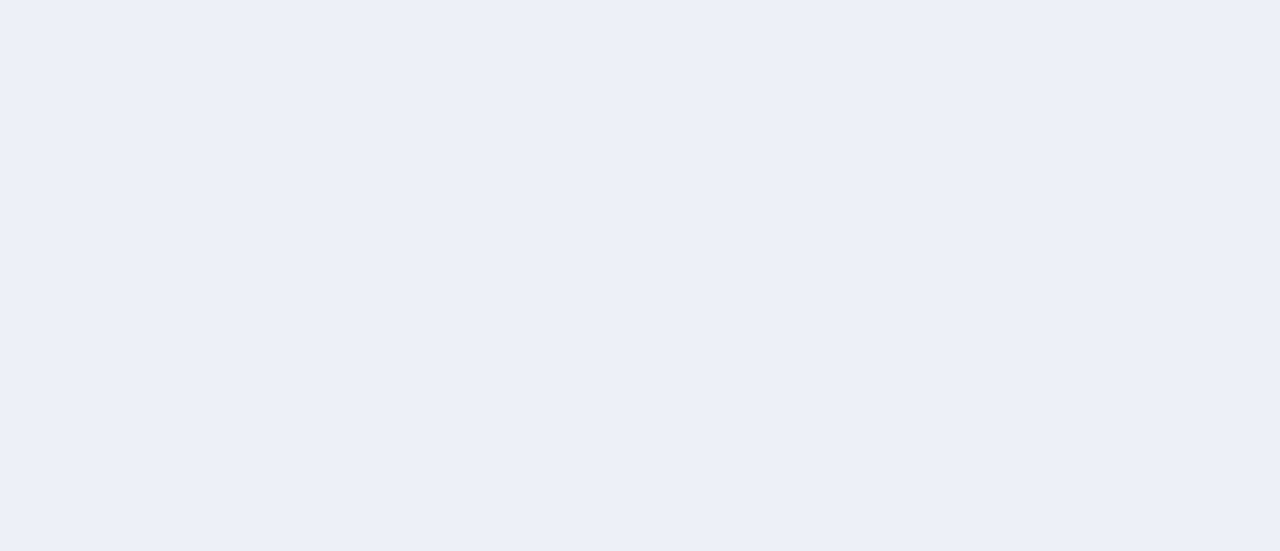 scroll, scrollTop: 0, scrollLeft: 0, axis: both 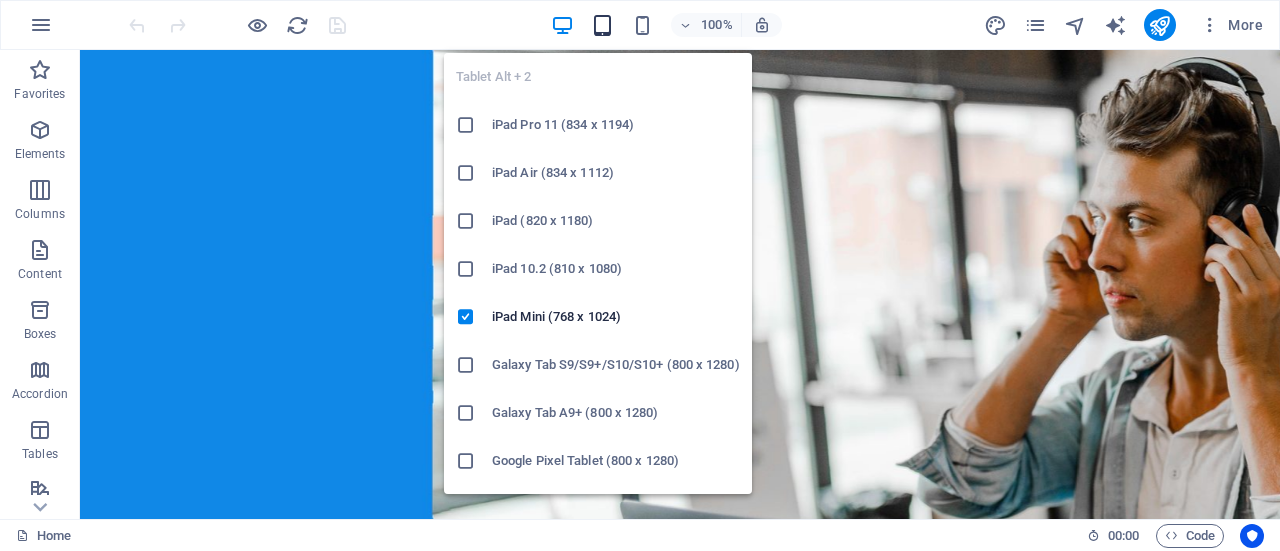 click at bounding box center [602, 25] 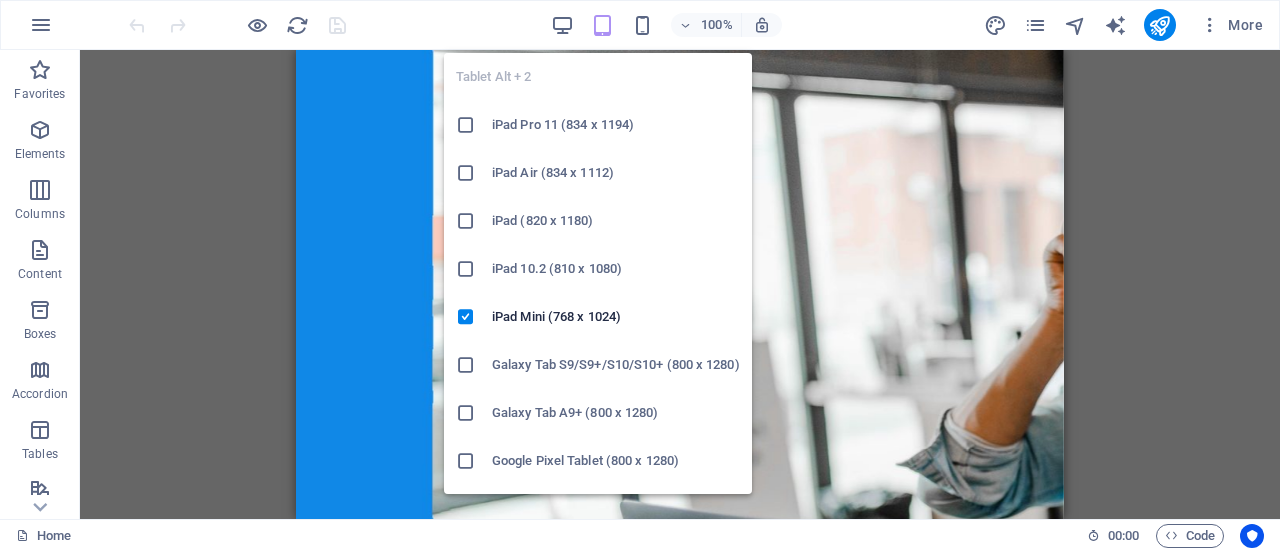 click at bounding box center [602, 25] 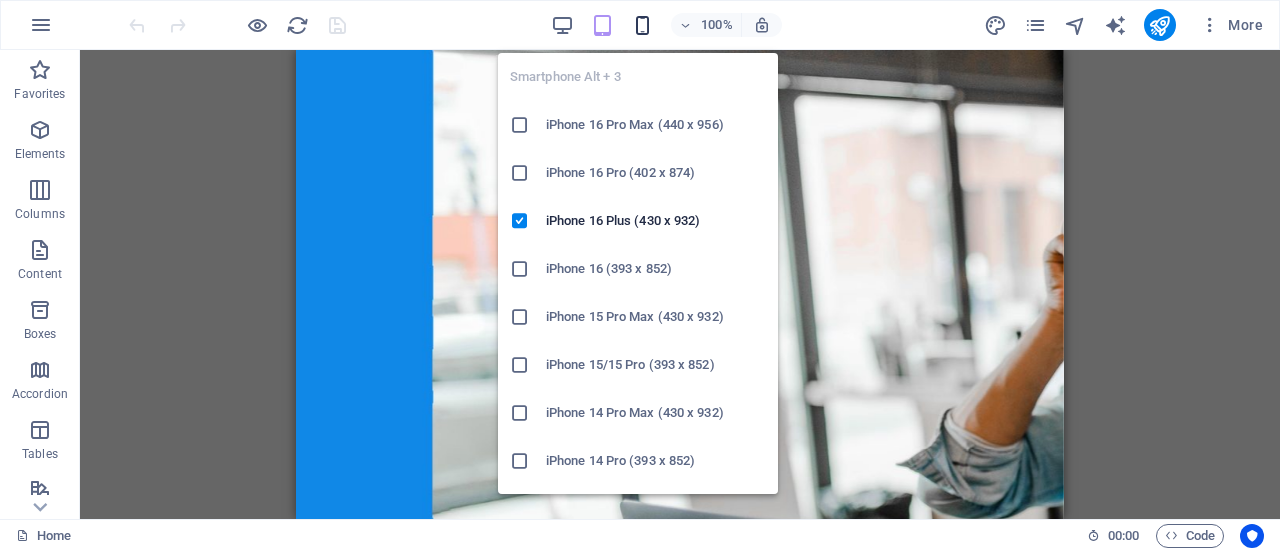click at bounding box center [642, 25] 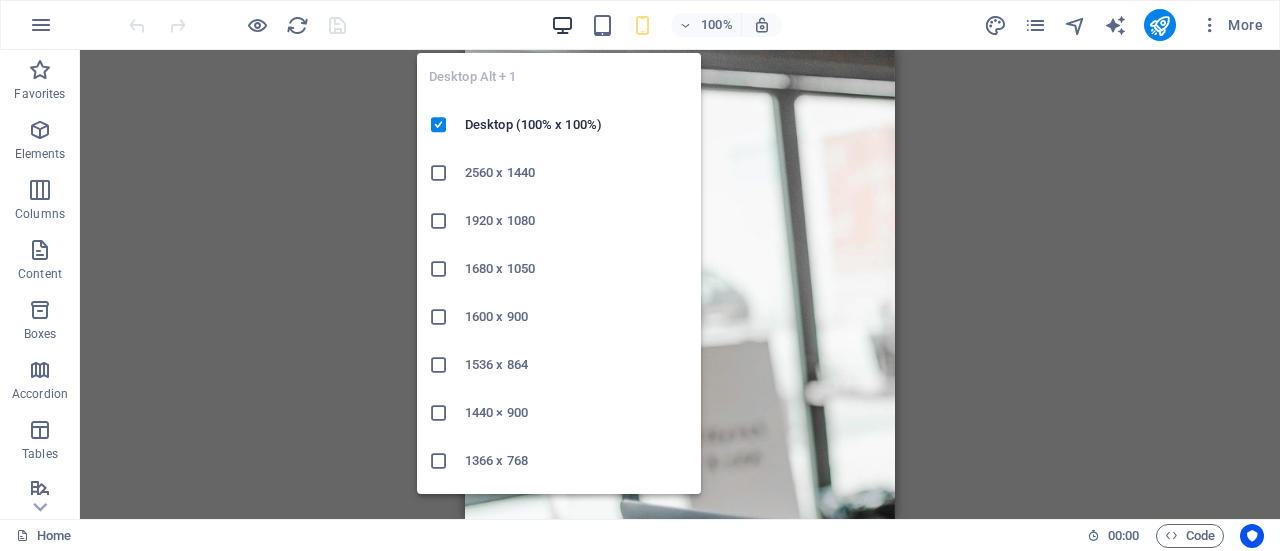 click at bounding box center (562, 25) 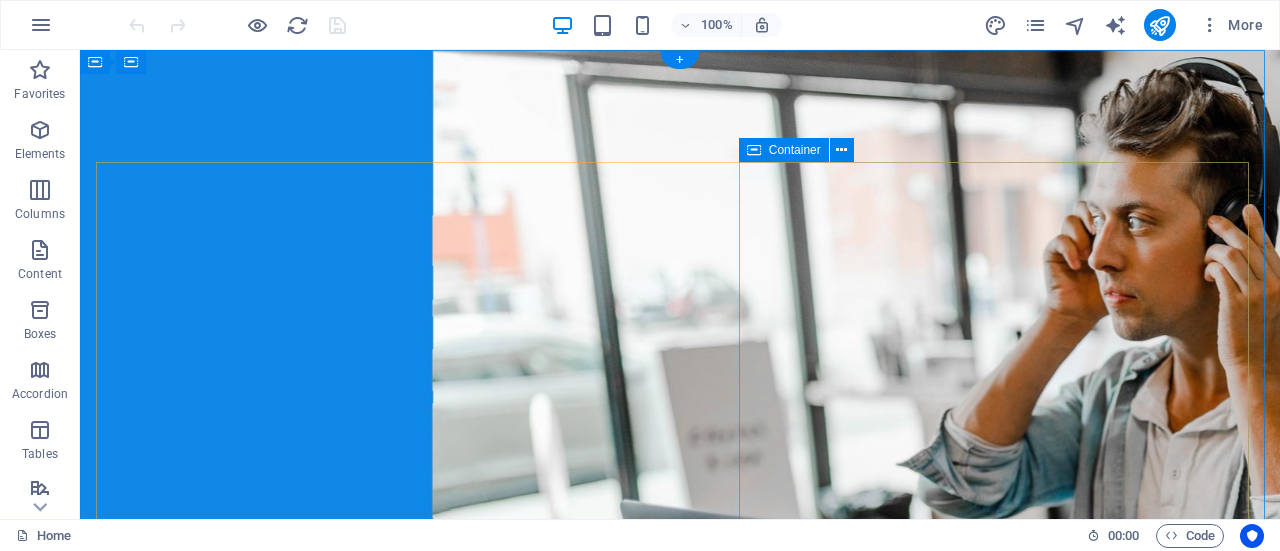 click on "Drop content here or  Add elements  Paste clipboard" at bounding box center (680, 1560) 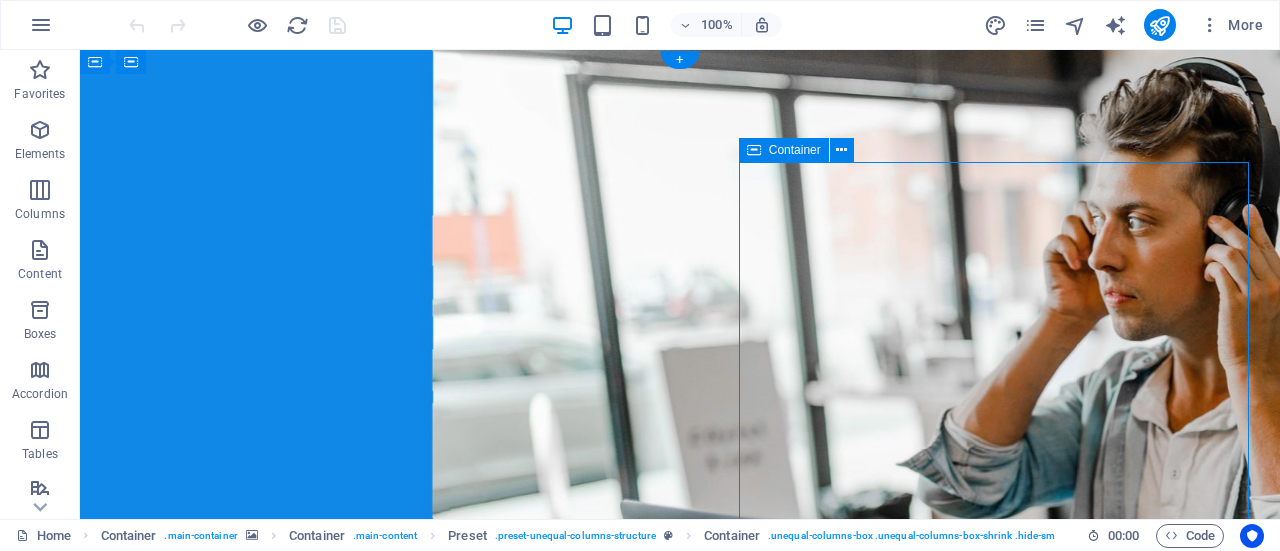click on "Drop content here or  Add elements  Paste clipboard" at bounding box center (680, 1560) 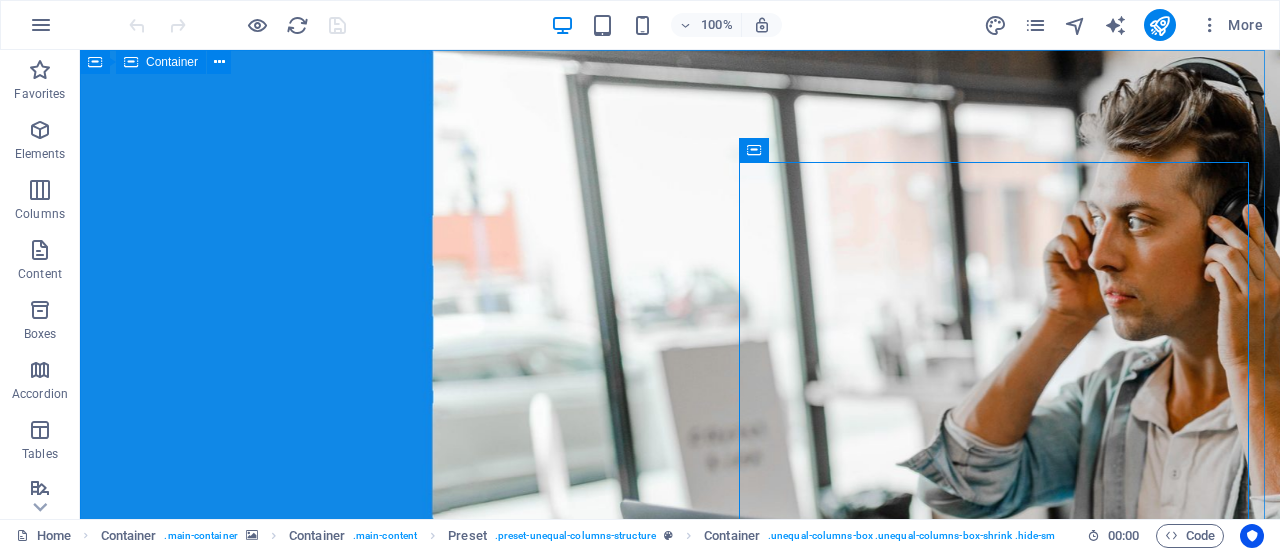 click on "Container" at bounding box center [161, 62] 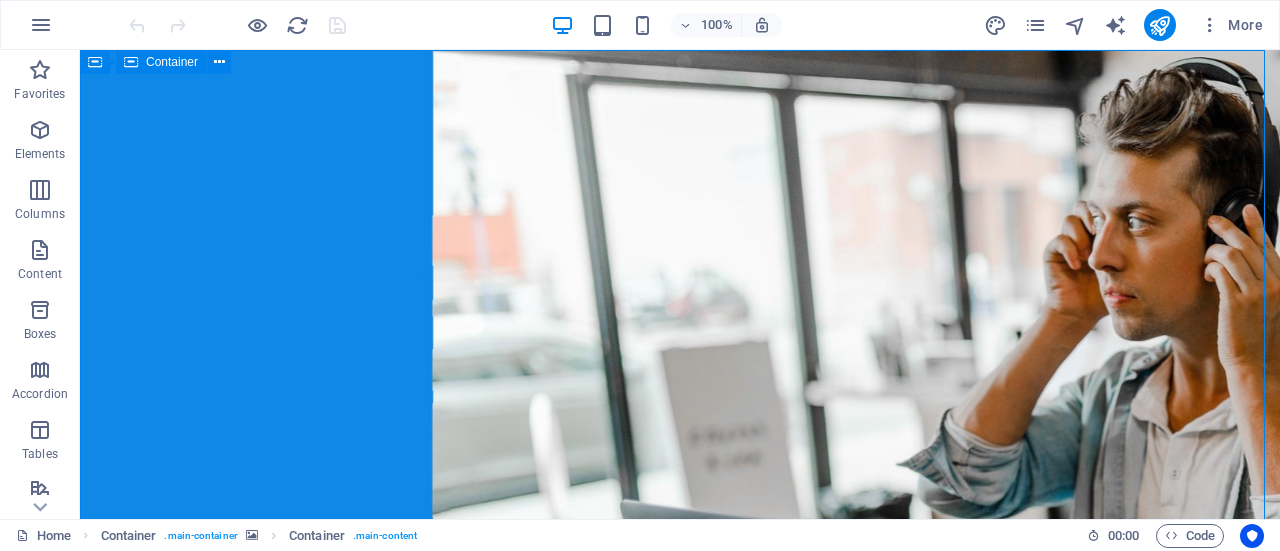 click on "Container" at bounding box center [172, 62] 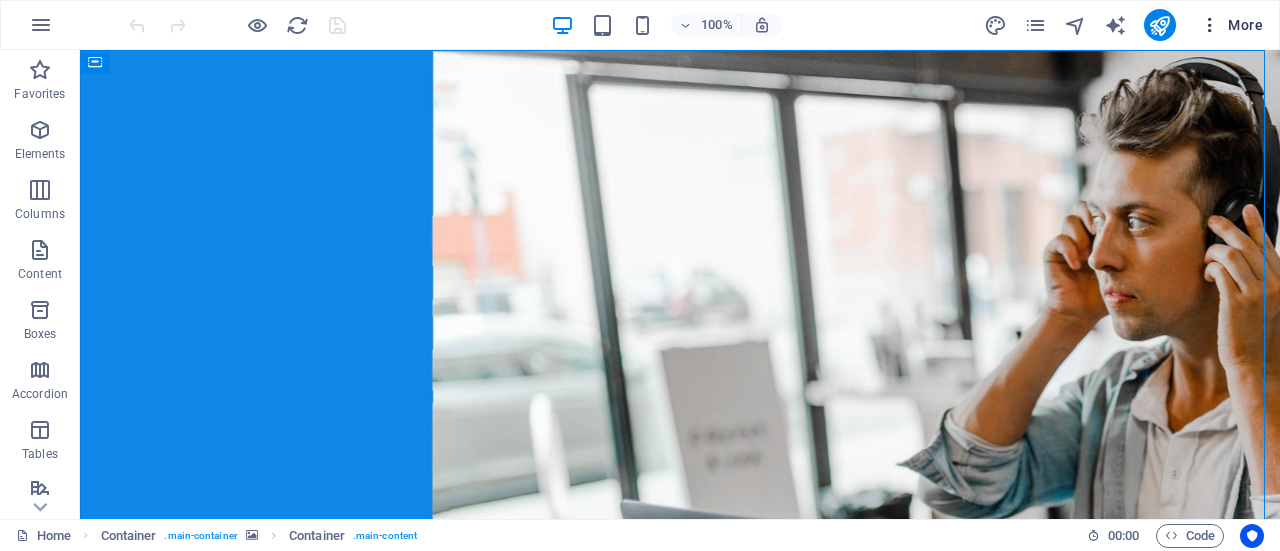 click on "More" at bounding box center [1231, 25] 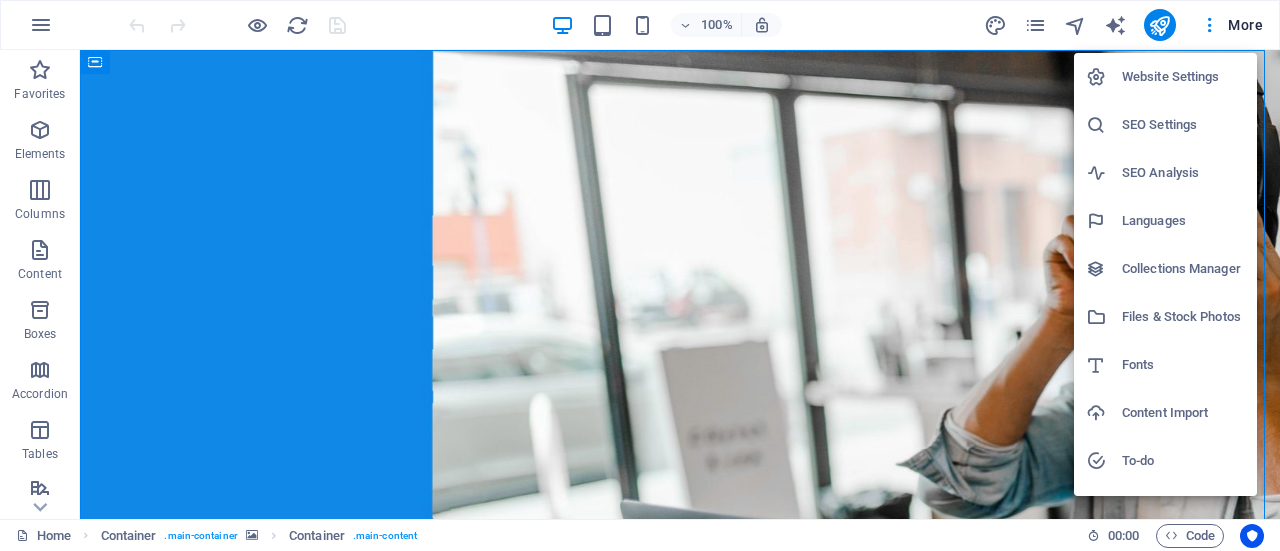 click on "SEO Settings" at bounding box center (1183, 125) 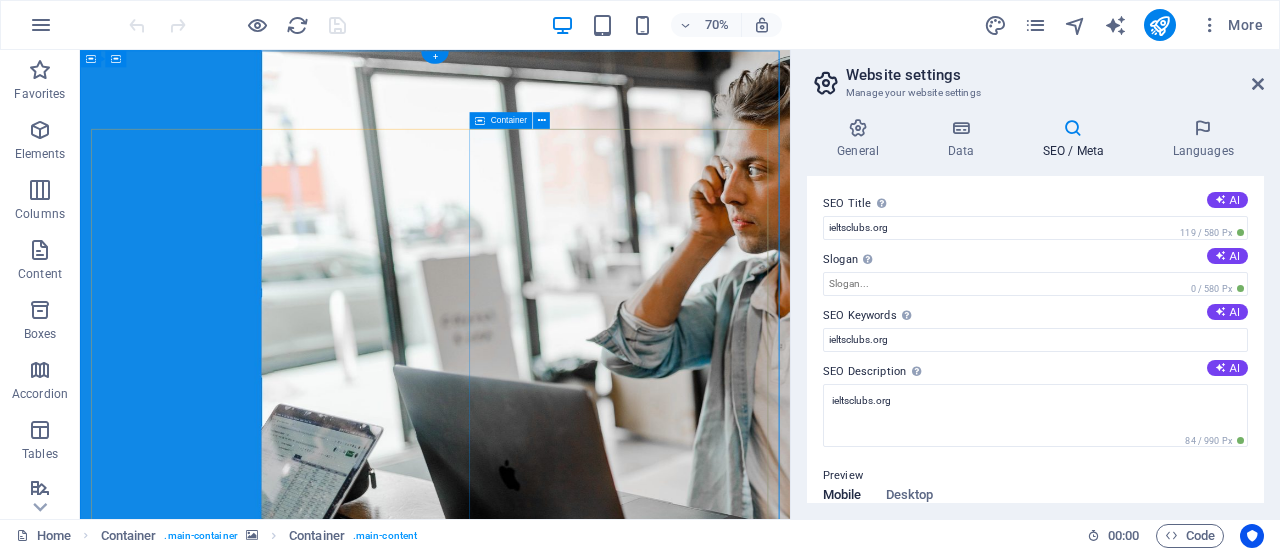 click on "Drop content here or  Add elements  Paste clipboard" at bounding box center [587, 1560] 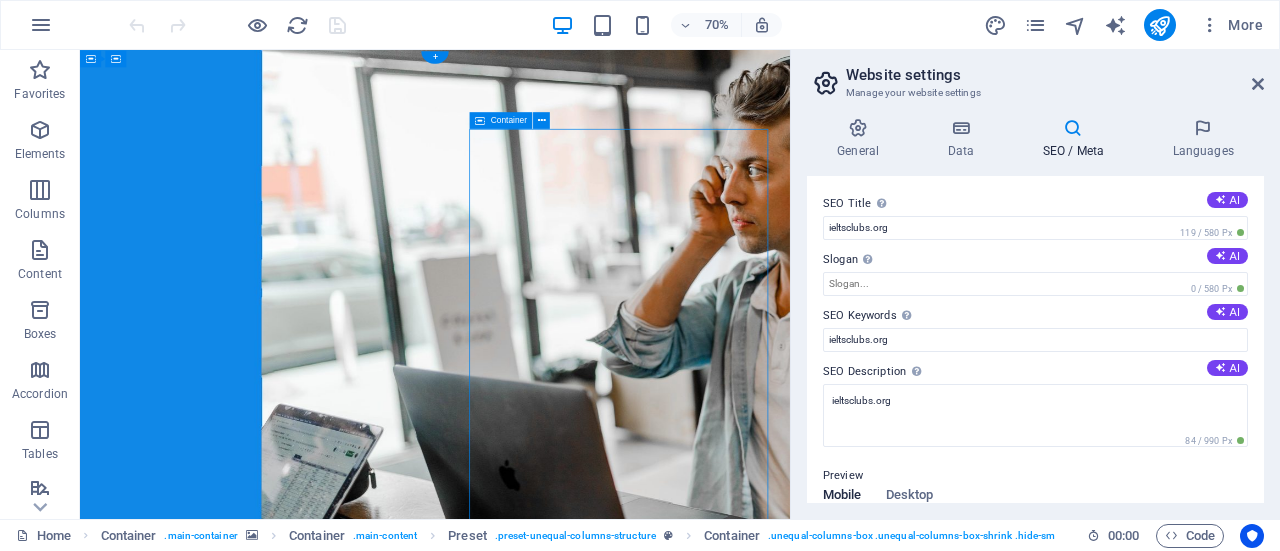 click on "Drop content here or  Add elements  Paste clipboard" at bounding box center [587, 1560] 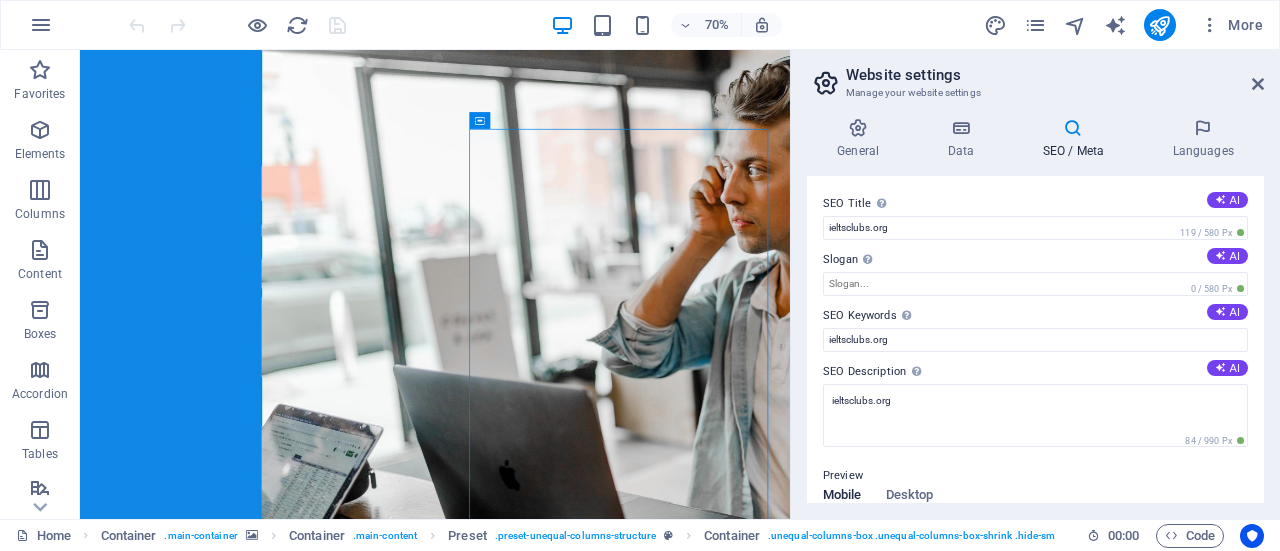 click on "Website settings Manage your website settings  General  Data  SEO / Meta  Languages Website name ieltsclubs.org Logo Drag files here, click to choose files or select files from Files or our free stock photos & videos Select files from the file manager, stock photos, or upload file(s) Upload Favicon Set the favicon of your website here. A favicon is a small icon shown in the browser tab next to your website title. It helps visitors identify your website. Drag files here, click to choose files or select files from Files or our free stock photos & videos Select files from the file manager, stock photos, or upload file(s) Upload Preview Image (Open Graph) This image will be shown when the website is shared on social networks Drag files here, click to choose files or select files from Files or our free stock photos & videos Select files from the file manager, stock photos, or upload file(s) Upload Contact data for this website. This can be used everywhere on the website and will update automatically. Company City" at bounding box center [1035, 284] 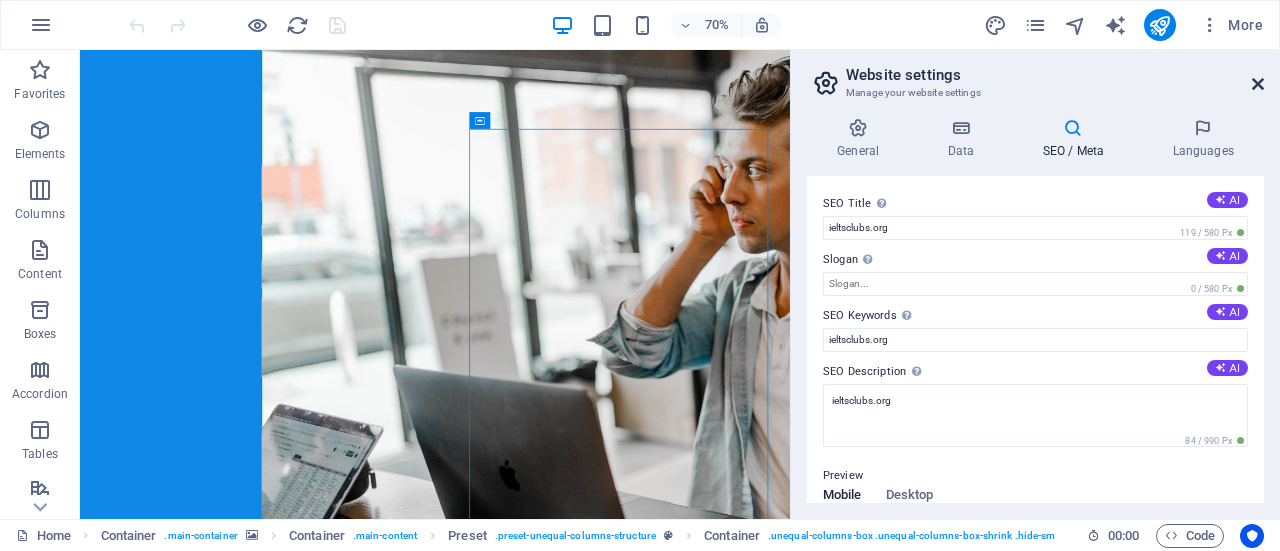 click at bounding box center (1258, 84) 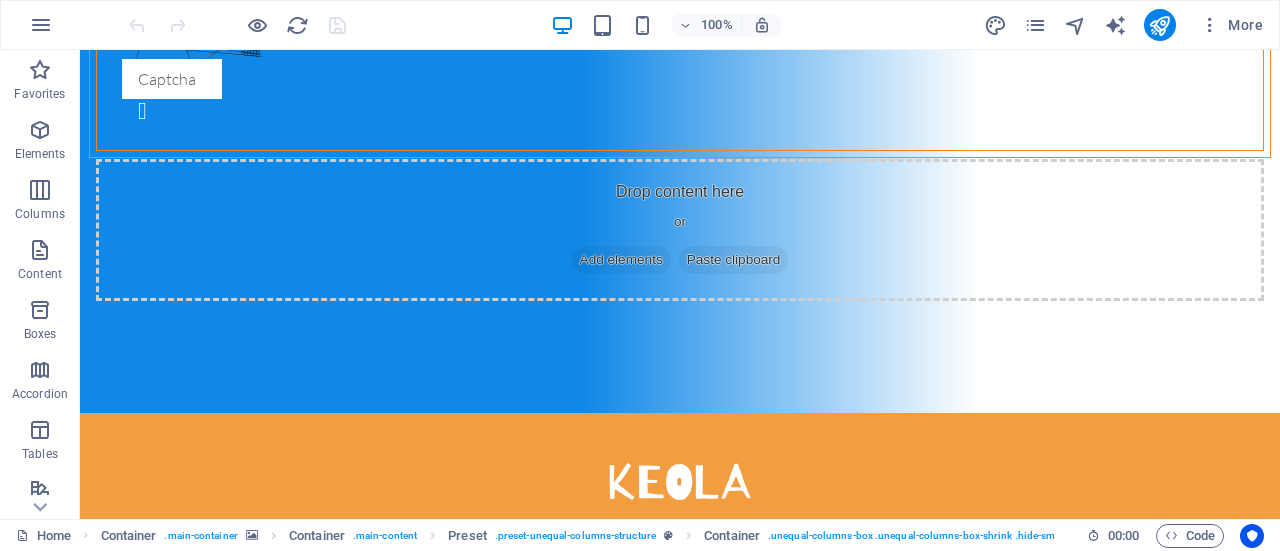 scroll, scrollTop: 1393, scrollLeft: 0, axis: vertical 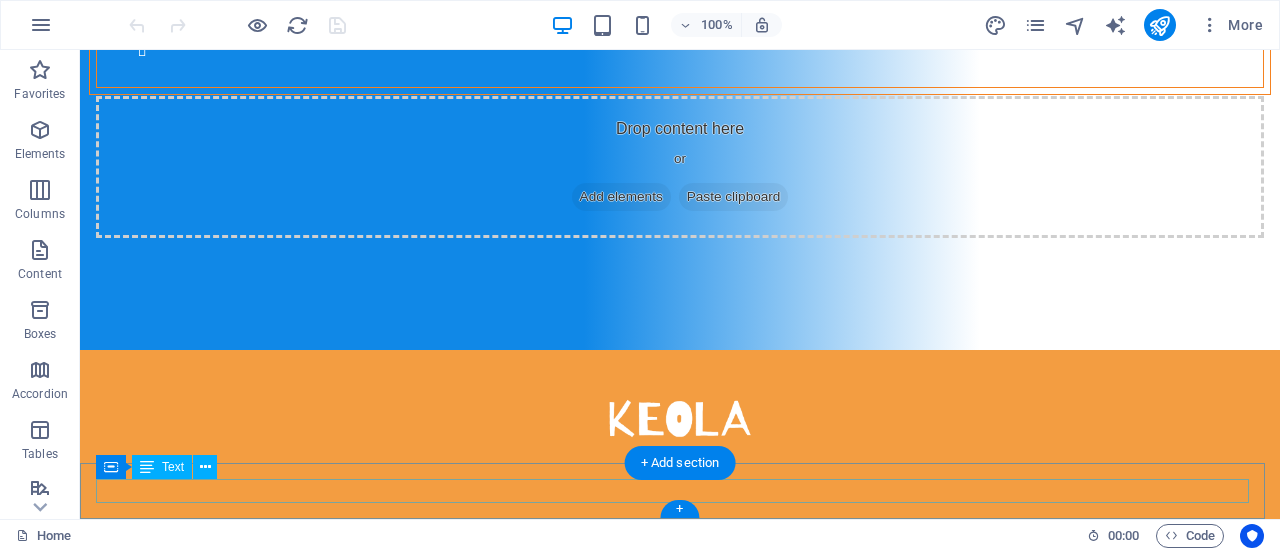 click on "Legal Notice  |  Privacy" at bounding box center (680, 2025) 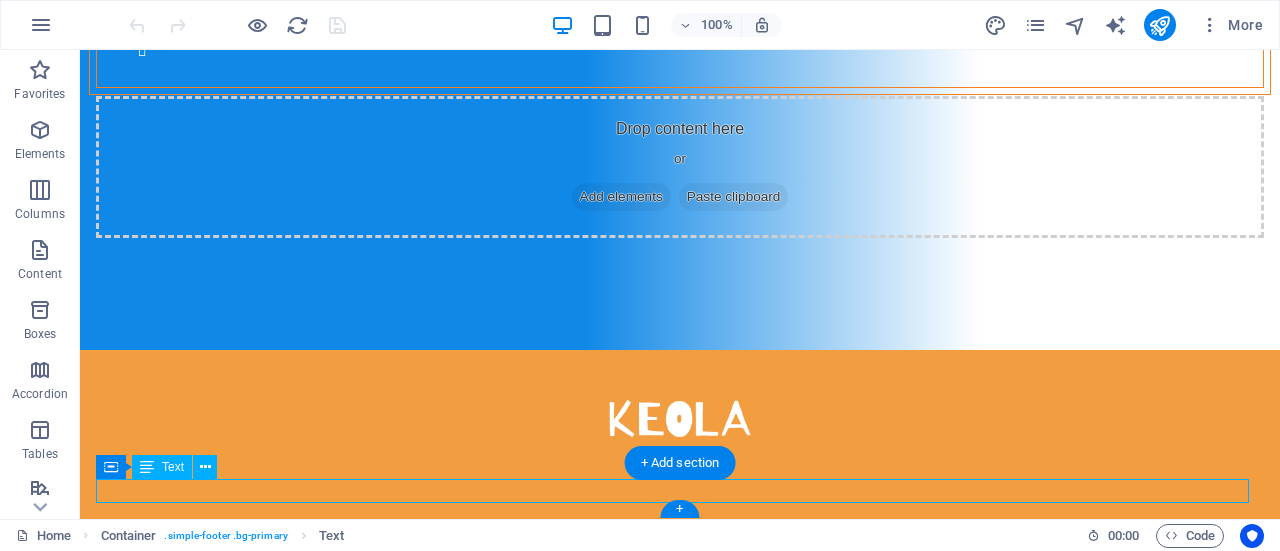click on "Legal Notice  |  Privacy" at bounding box center [680, 2025] 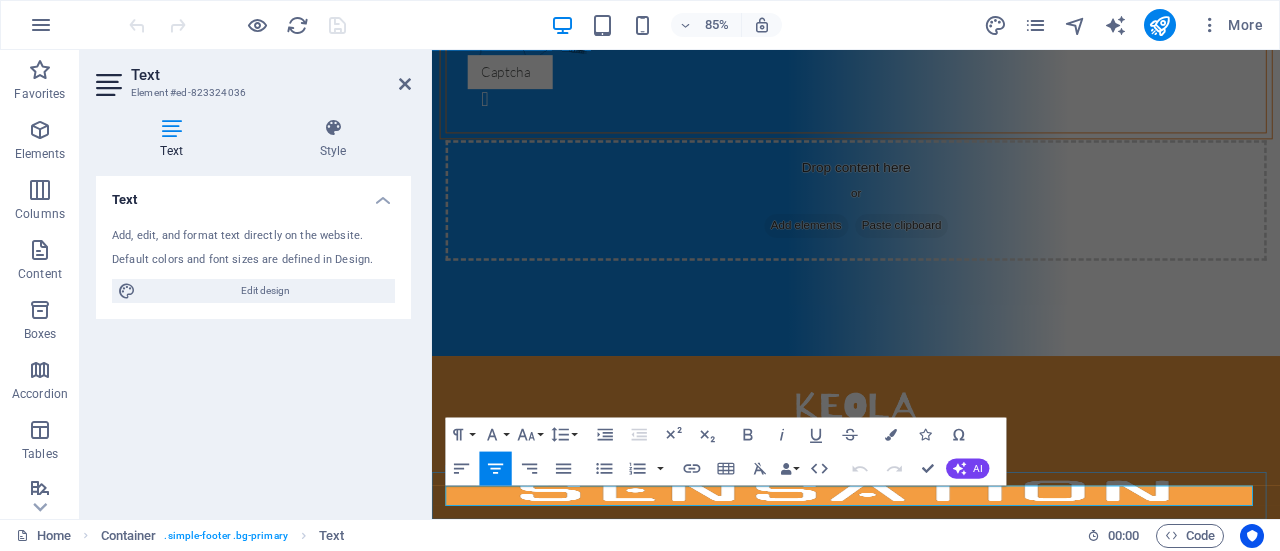 scroll, scrollTop: 1440, scrollLeft: 0, axis: vertical 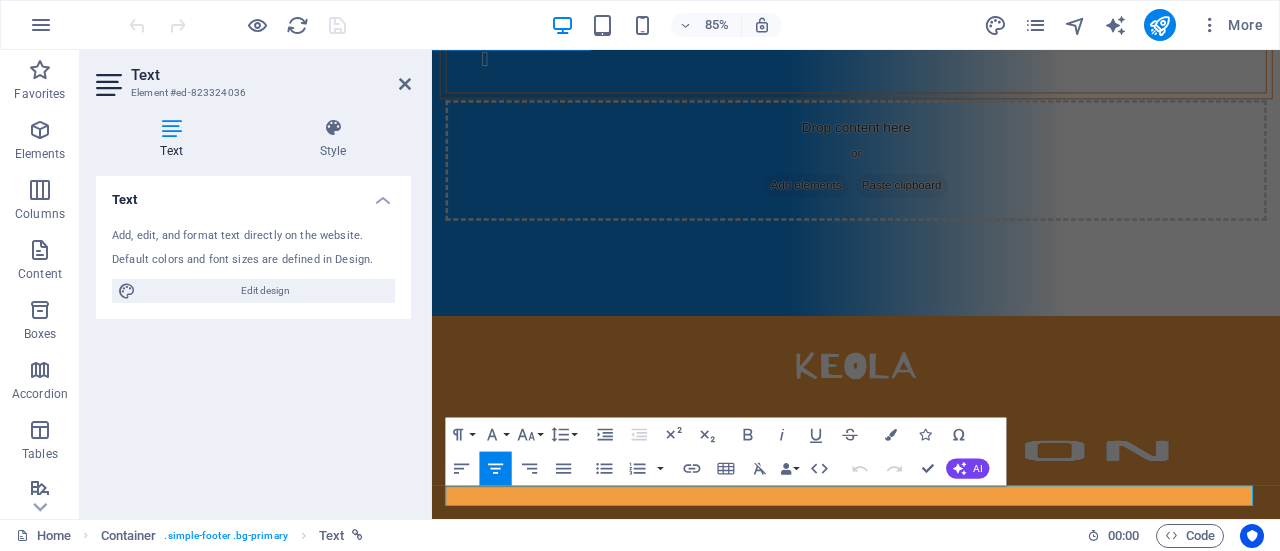 click on "Text Add, edit, and format text directly on the website. Default colors and font sizes are defined in Design. Edit design Alignment Left aligned Centered Right aligned" at bounding box center (253, 339) 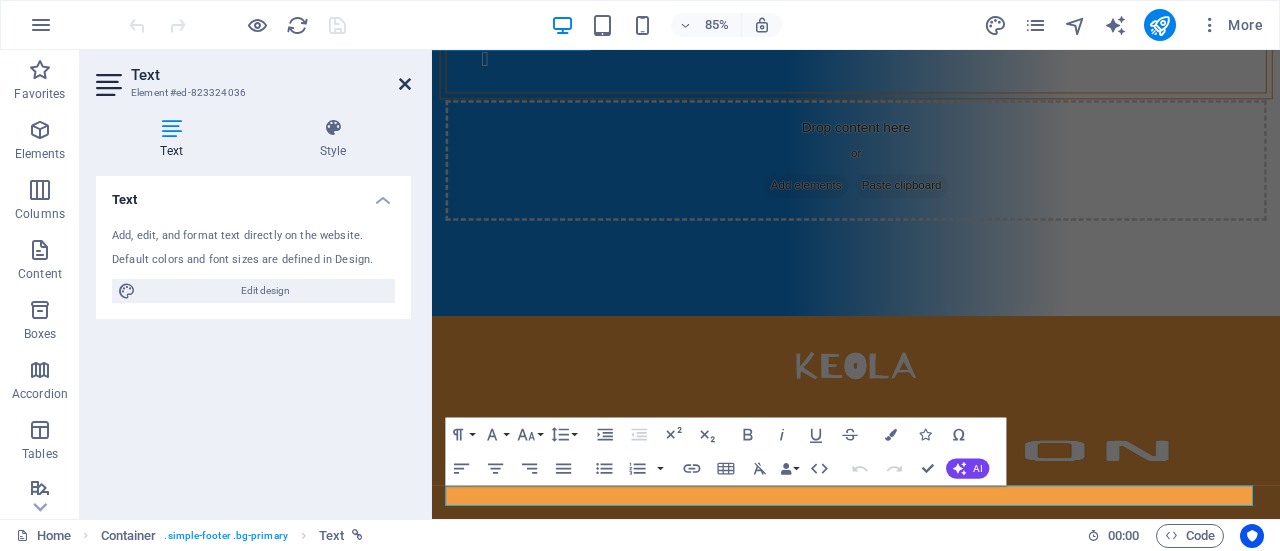 click at bounding box center (405, 84) 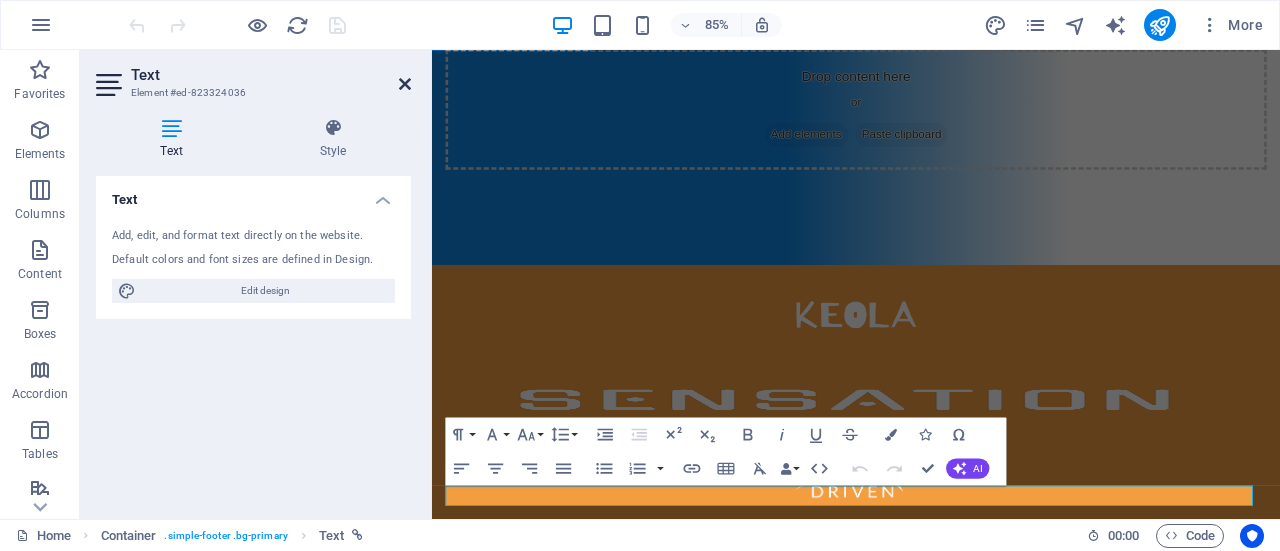 scroll, scrollTop: 1370, scrollLeft: 0, axis: vertical 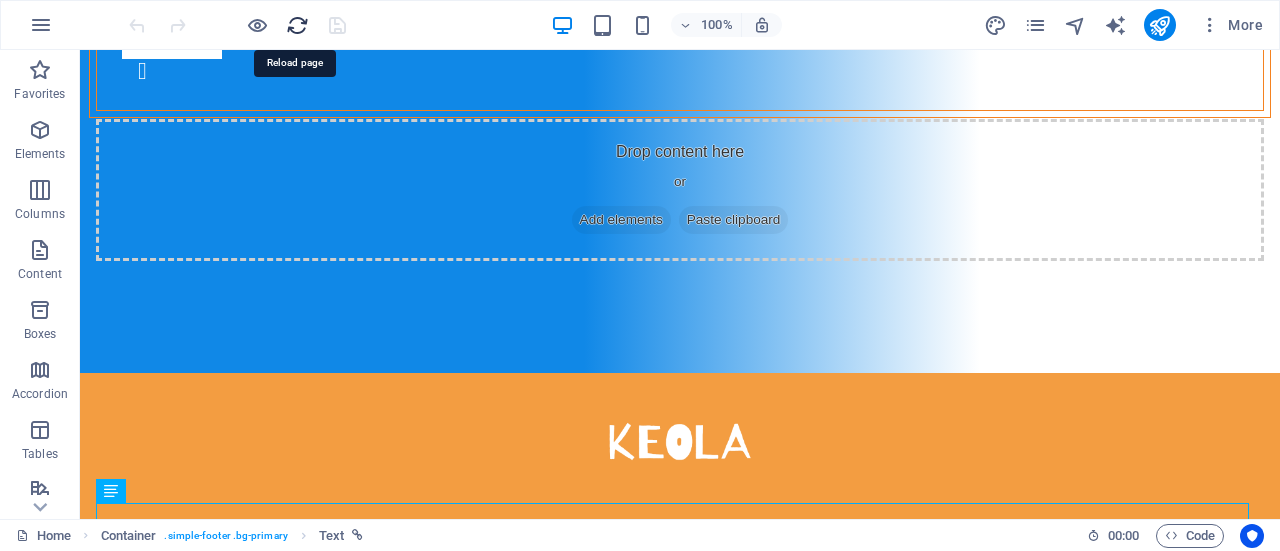 click at bounding box center [297, 25] 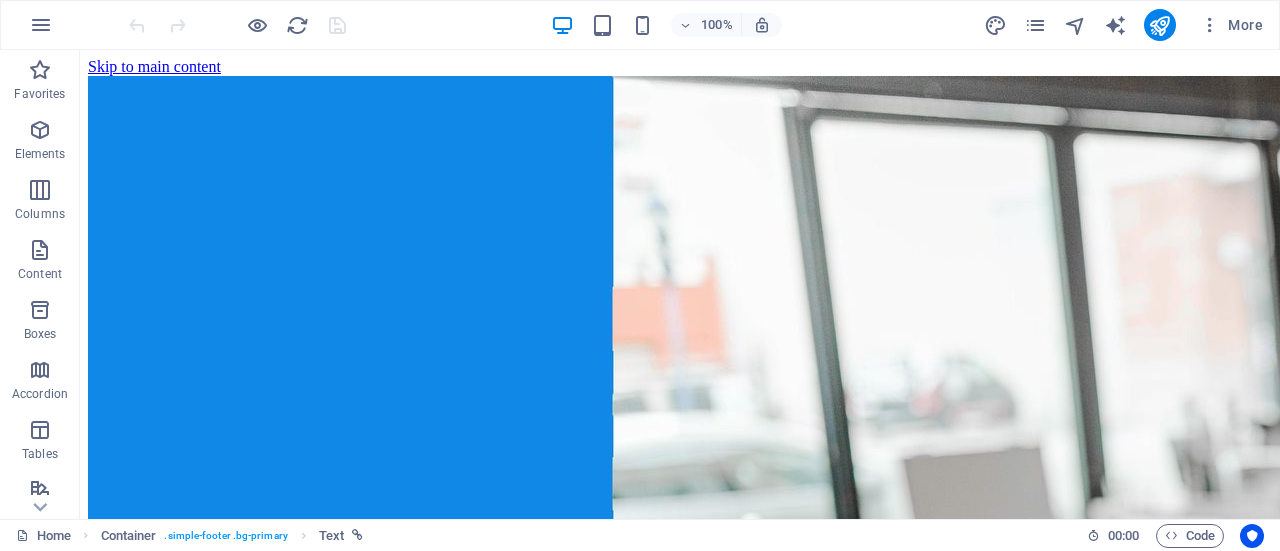 scroll, scrollTop: 0, scrollLeft: 0, axis: both 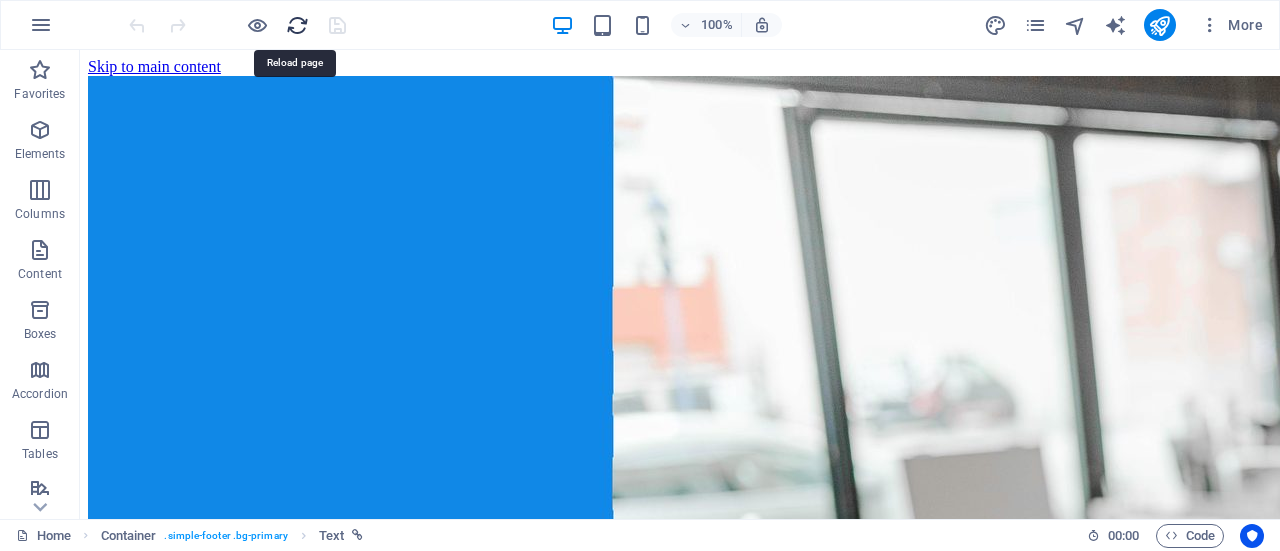 click at bounding box center (297, 25) 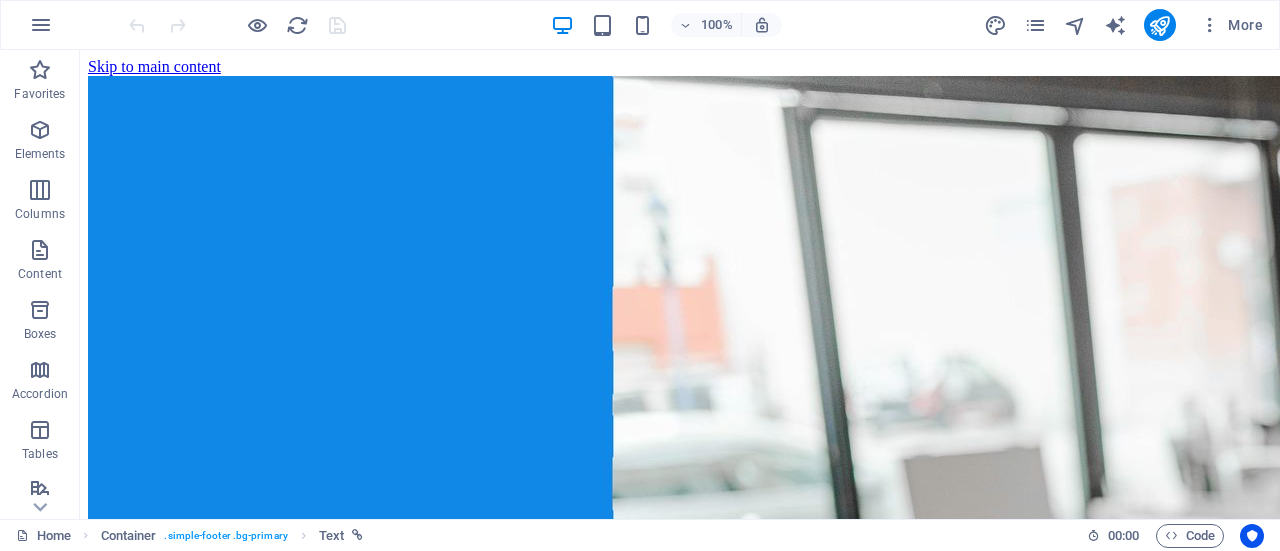 scroll, scrollTop: 0, scrollLeft: 0, axis: both 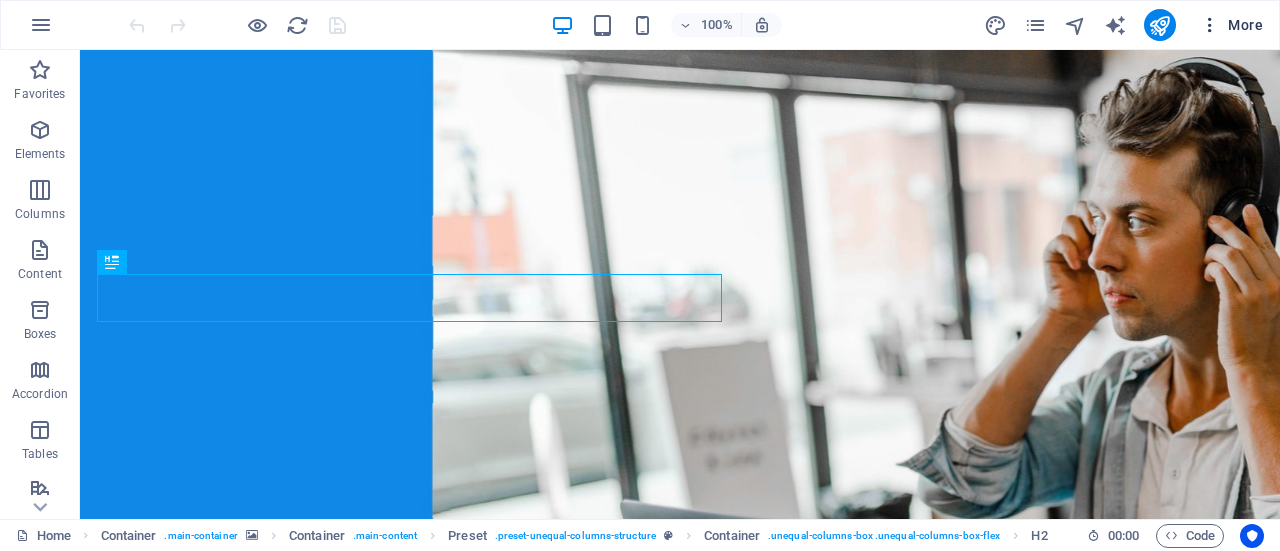 click at bounding box center [1210, 25] 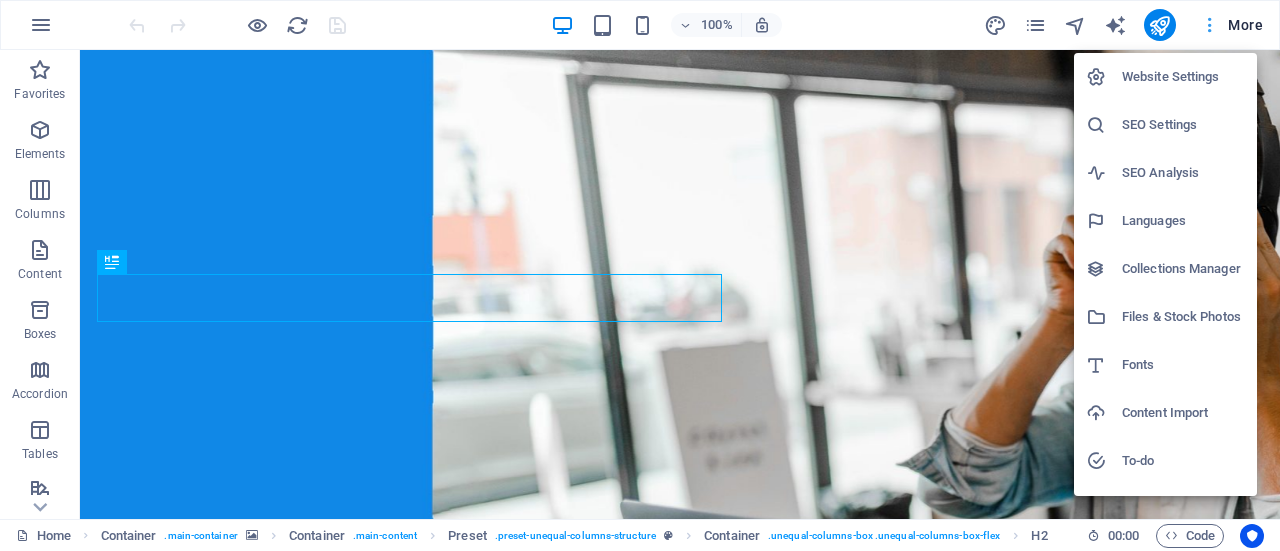click at bounding box center [640, 275] 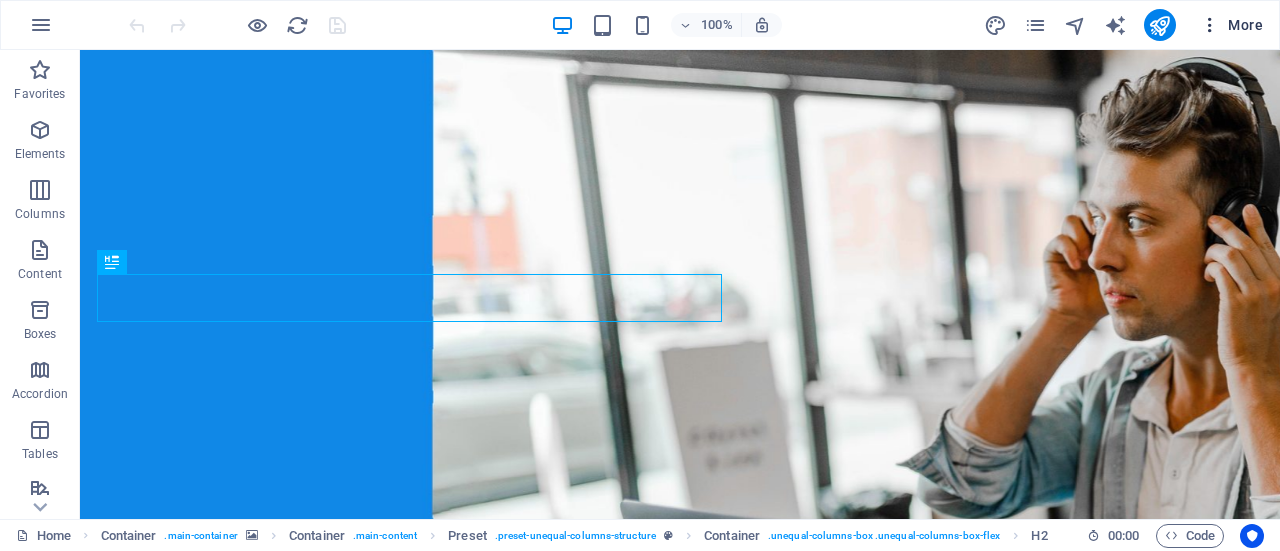 click on "More" at bounding box center [1231, 25] 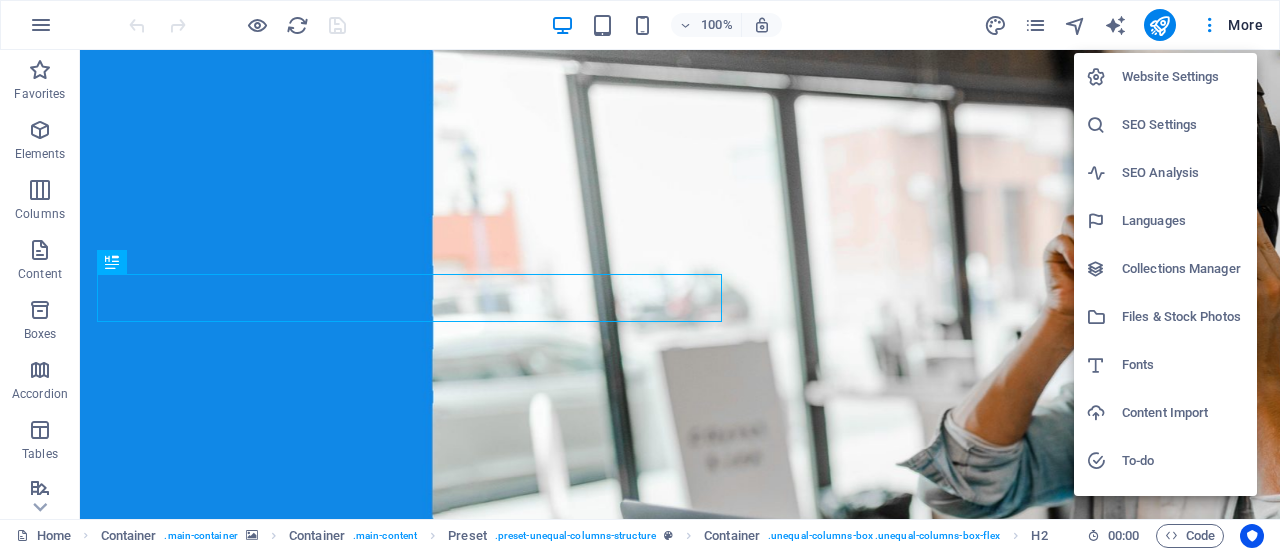 click at bounding box center (640, 275) 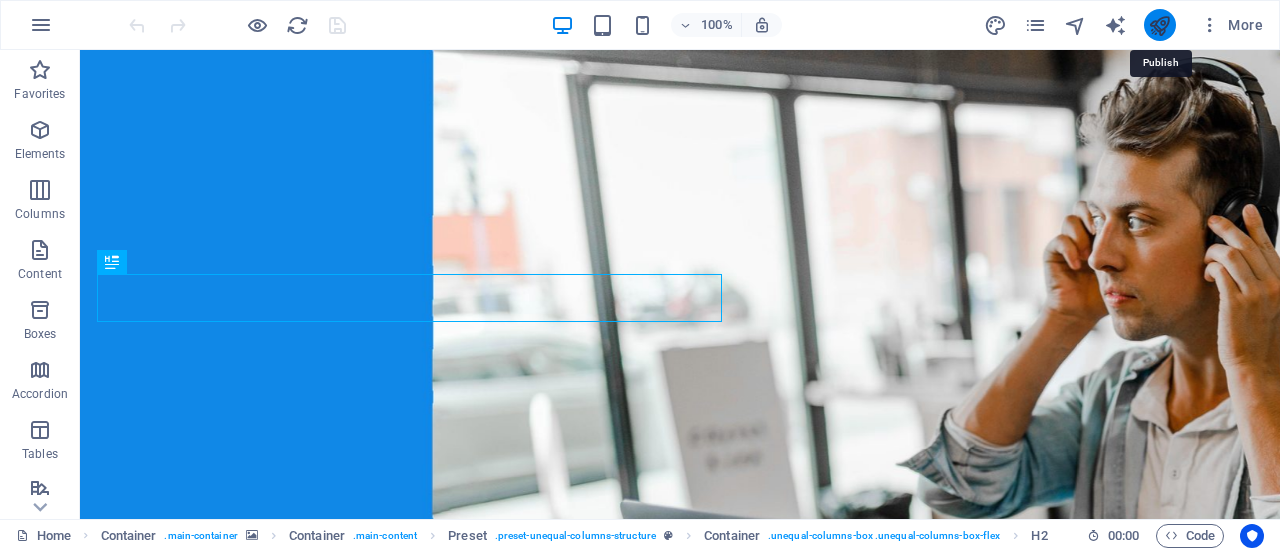 click at bounding box center [1159, 25] 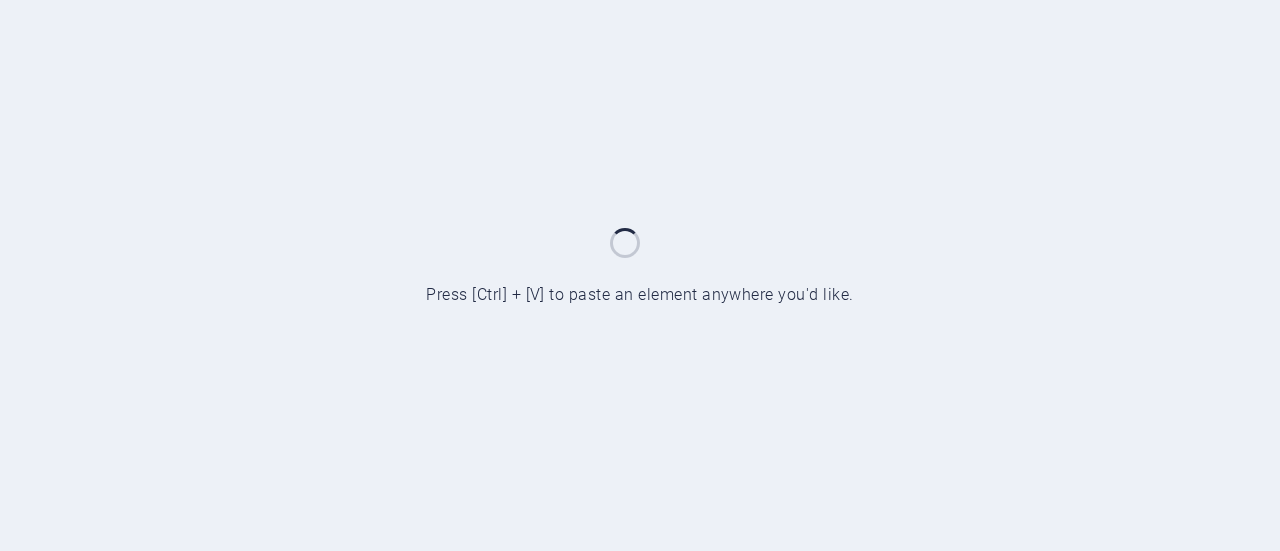 scroll, scrollTop: 0, scrollLeft: 0, axis: both 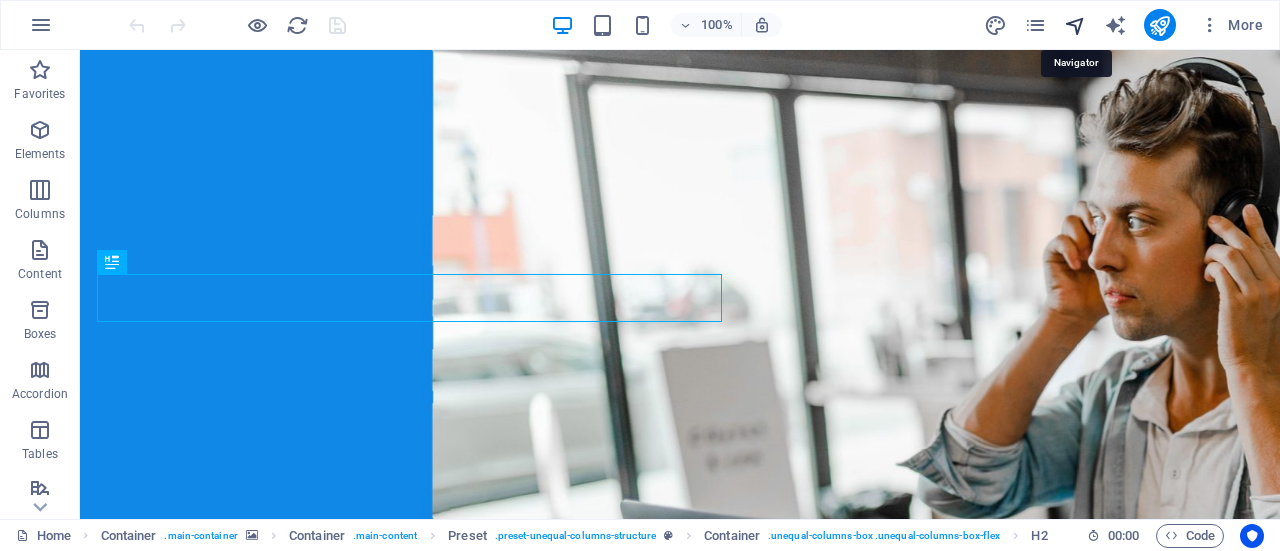 click at bounding box center (1075, 25) 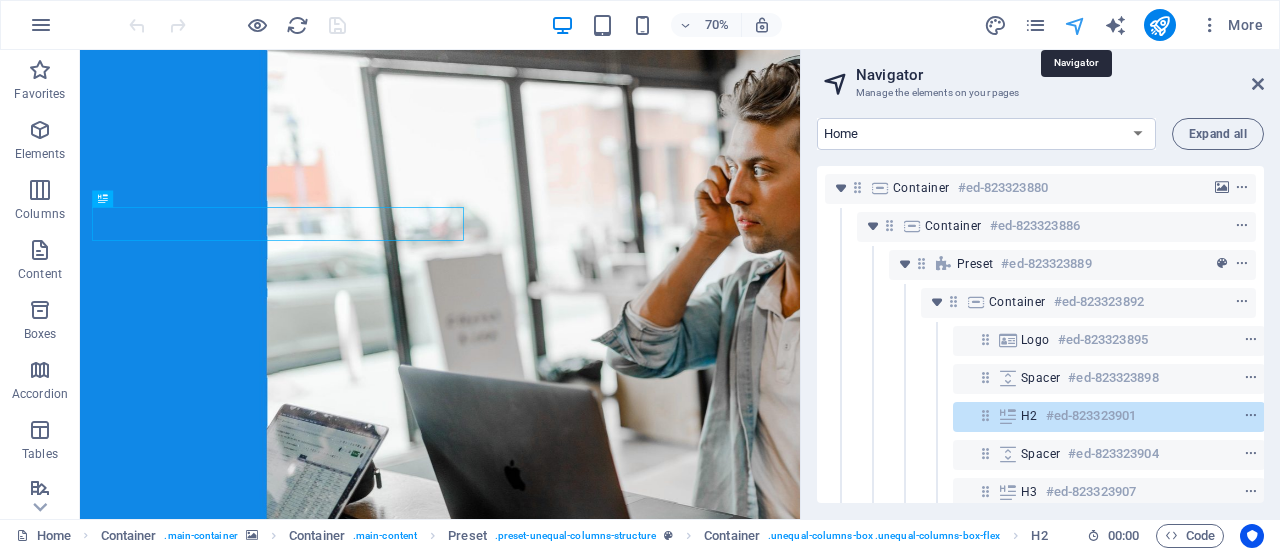 scroll, scrollTop: 90, scrollLeft: 4, axis: both 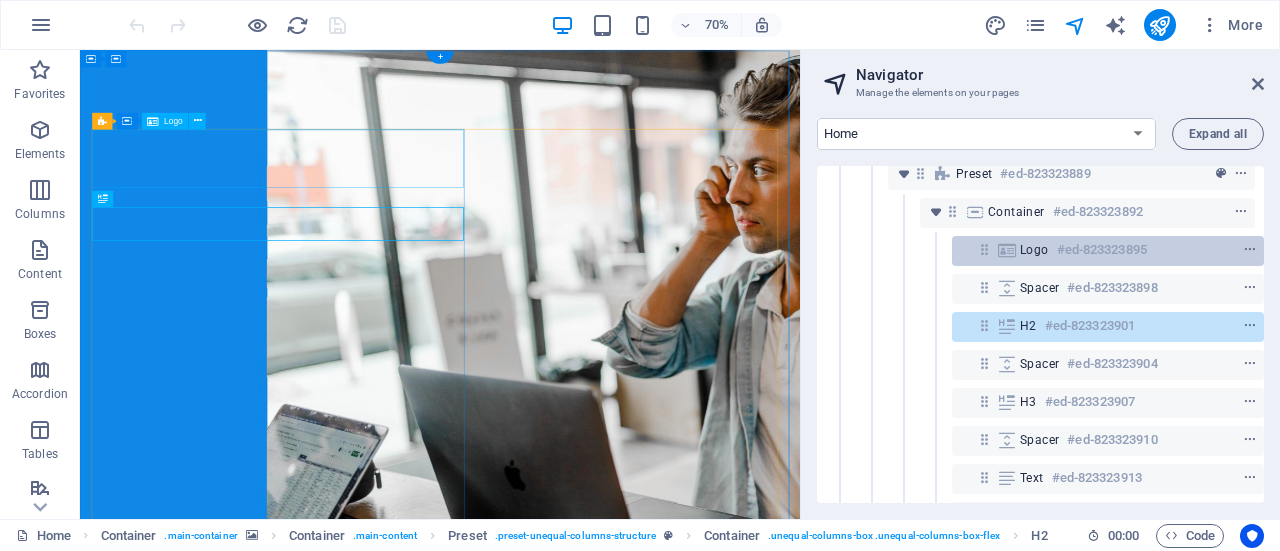 click on "Logo" at bounding box center [1034, 250] 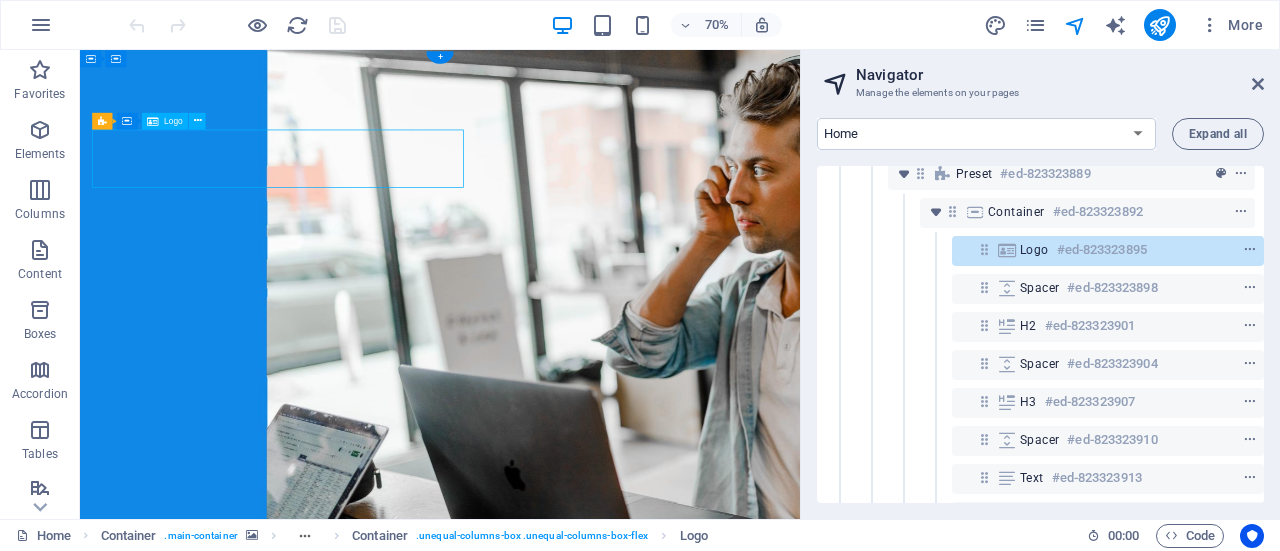 click on "Logo" at bounding box center (1034, 250) 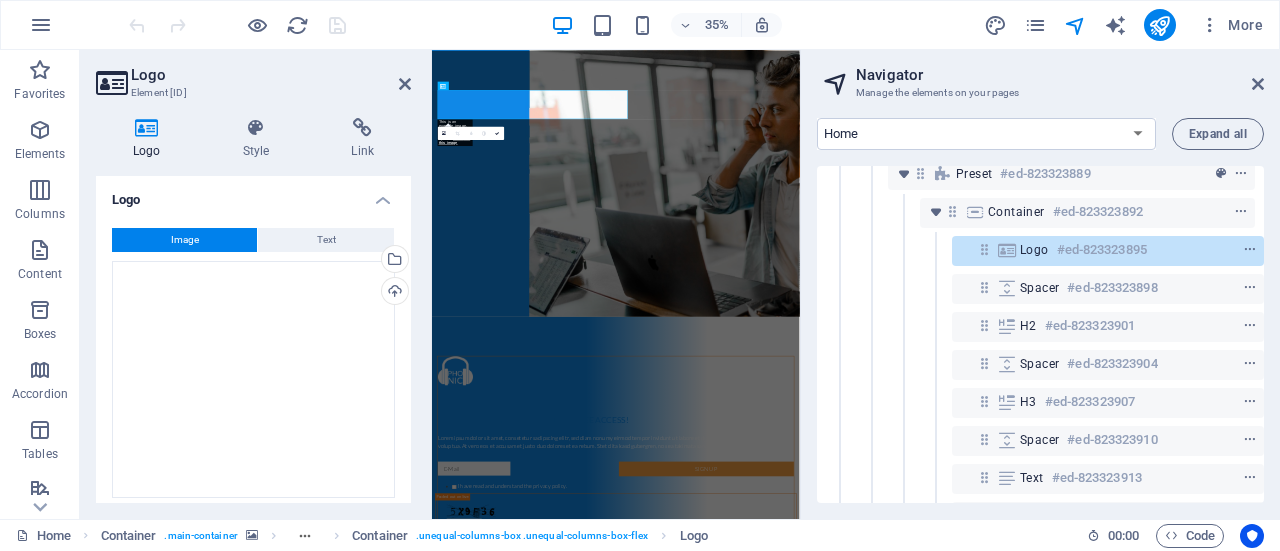 click on "Logo" at bounding box center (151, 139) 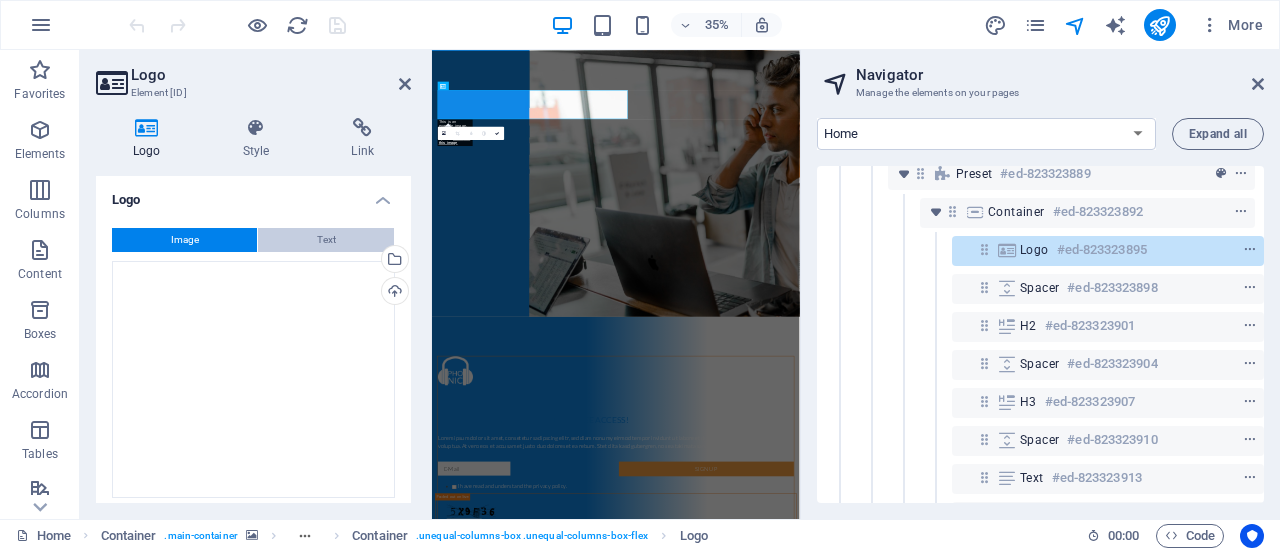 click on "Text" at bounding box center [326, 240] 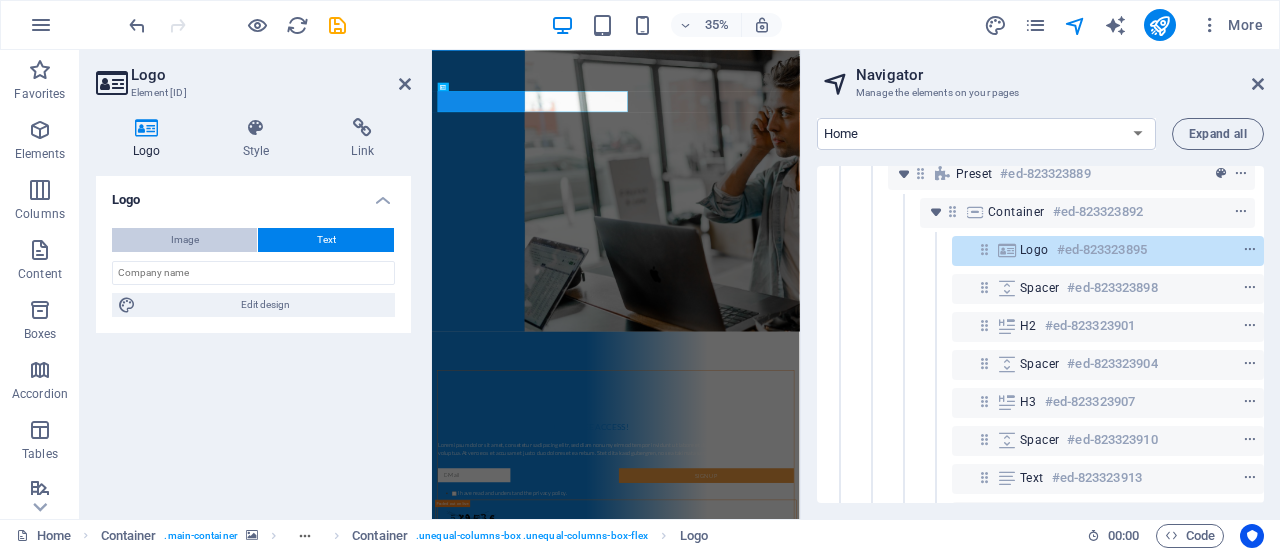 click on "Image" at bounding box center [184, 240] 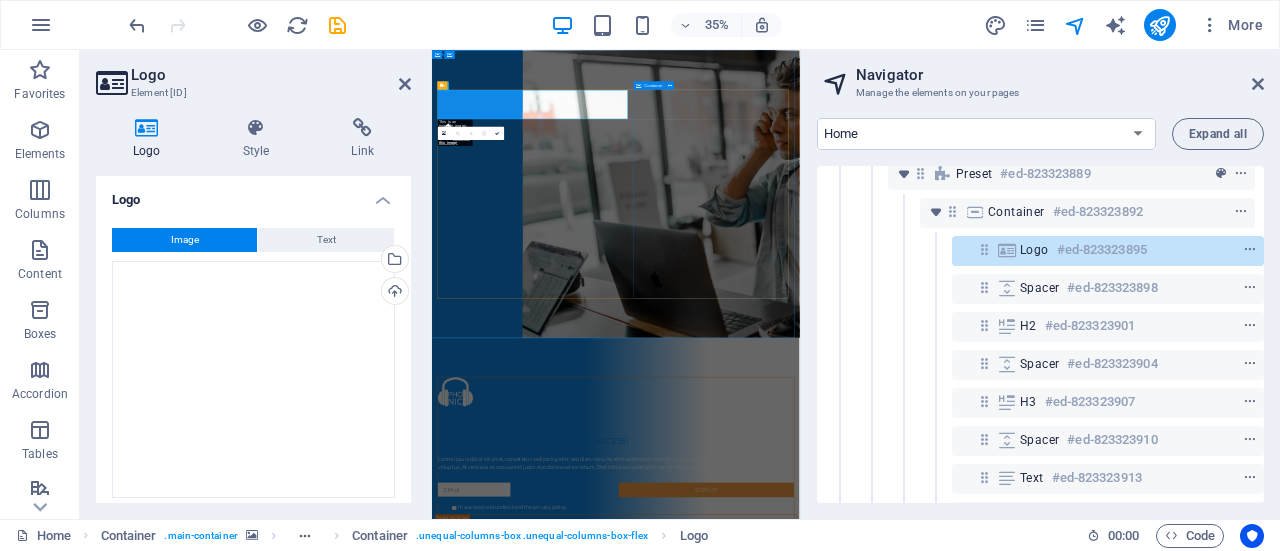 click on "Drop content here or  Add elements  Paste clipboard" at bounding box center [957, 1620] 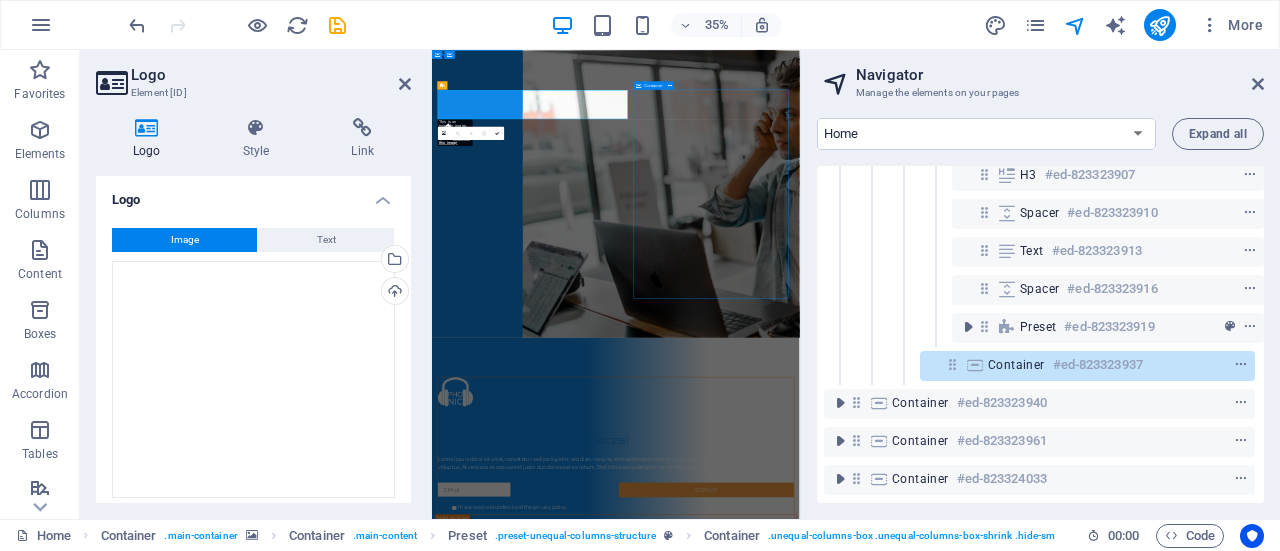 scroll, scrollTop: 332, scrollLeft: 4, axis: both 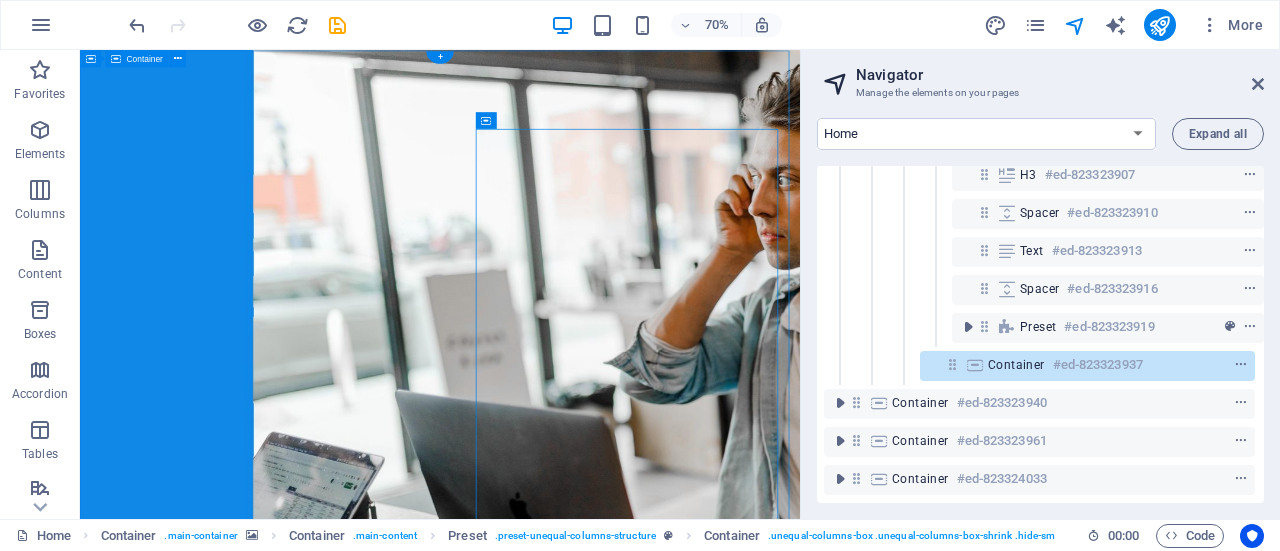 click on "Love audiobooks? Sign up now and get 1 month free access! Lorem ipsum dolor sit amet, consetetur sadipscing elitr, sed diam nonumy eirmod tempor invidunt ut labore et dolore magna aliquyam erat, sed diam voluptua. At vero eos et accusam et justo duo dolores et ea rebum. Stet clita kasd gubergren, no sea takimata sanctus est. Sign up   I have read and understand the privacy policy. Unreadable? Load new Drop content here or  Add elements  Paste clipboard" at bounding box center [594, 1337] 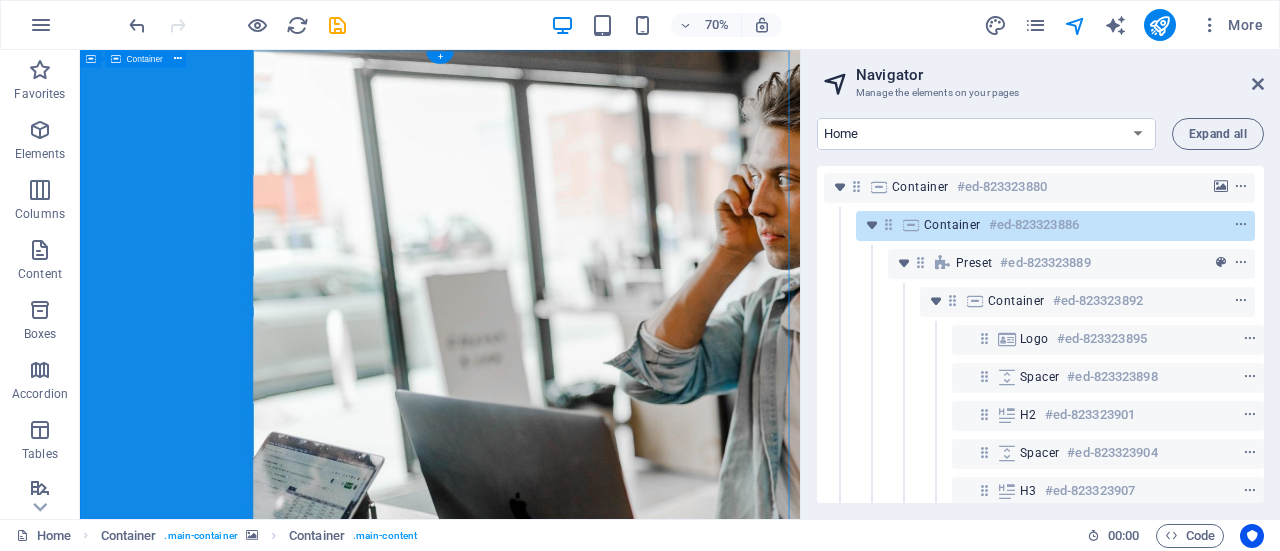 scroll, scrollTop: 0, scrollLeft: 4, axis: horizontal 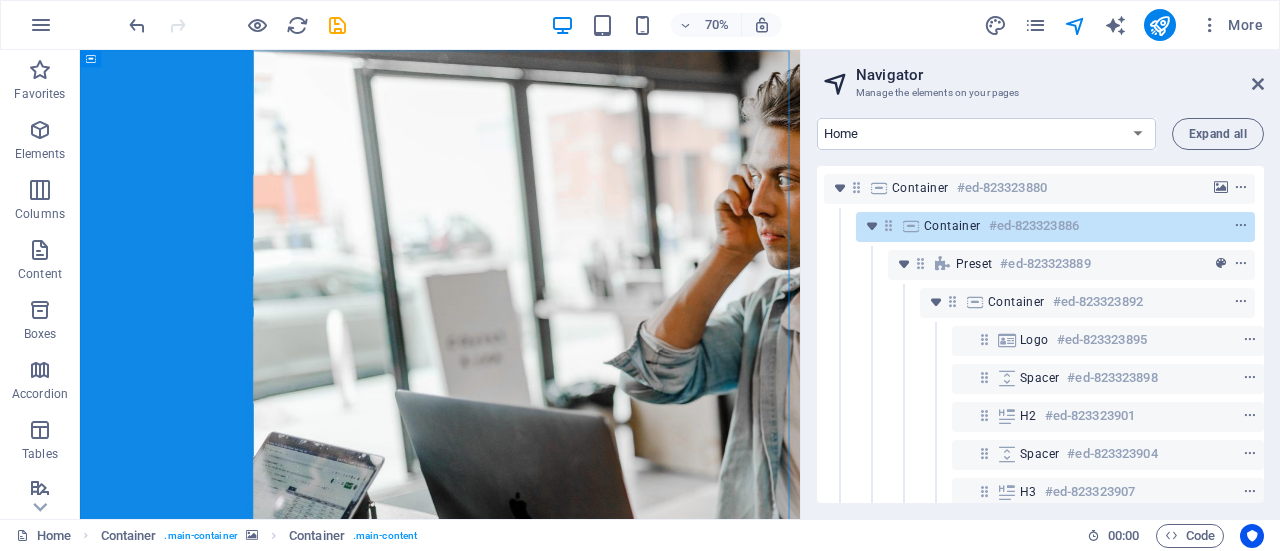 click on "70% More" at bounding box center [698, 25] 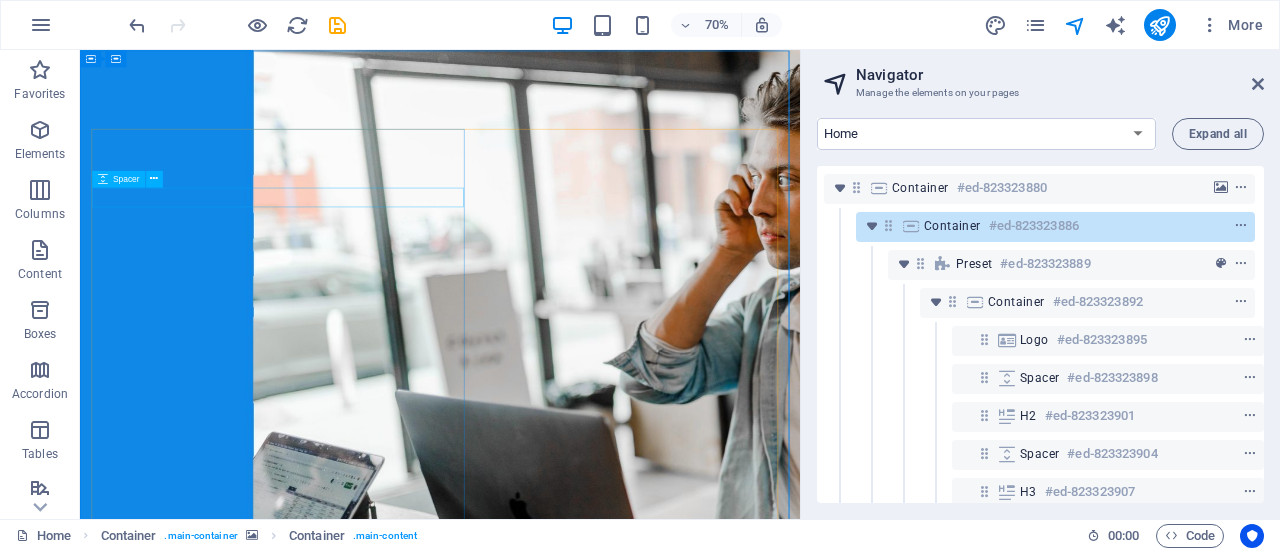 click on "Spacer" at bounding box center [118, 178] 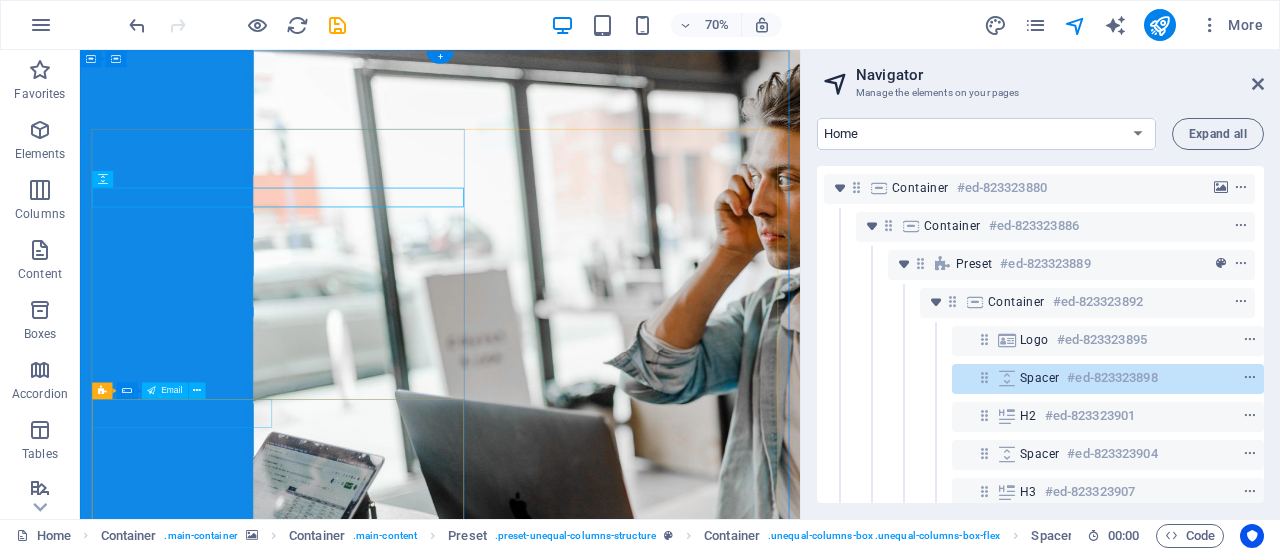 click 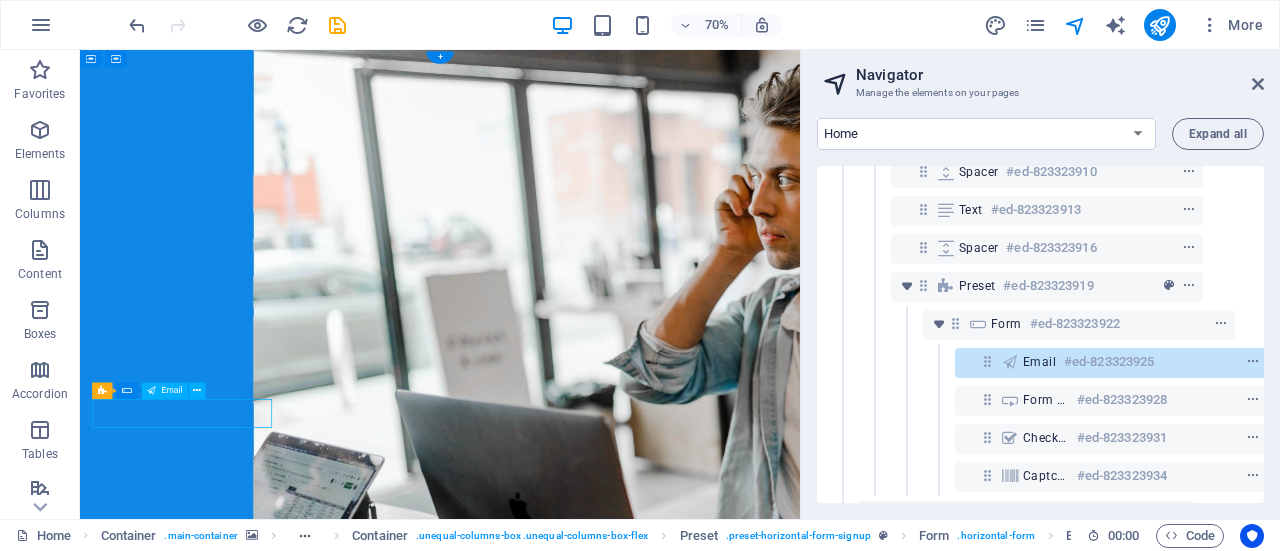 scroll, scrollTop: 394, scrollLeft: 68, axis: both 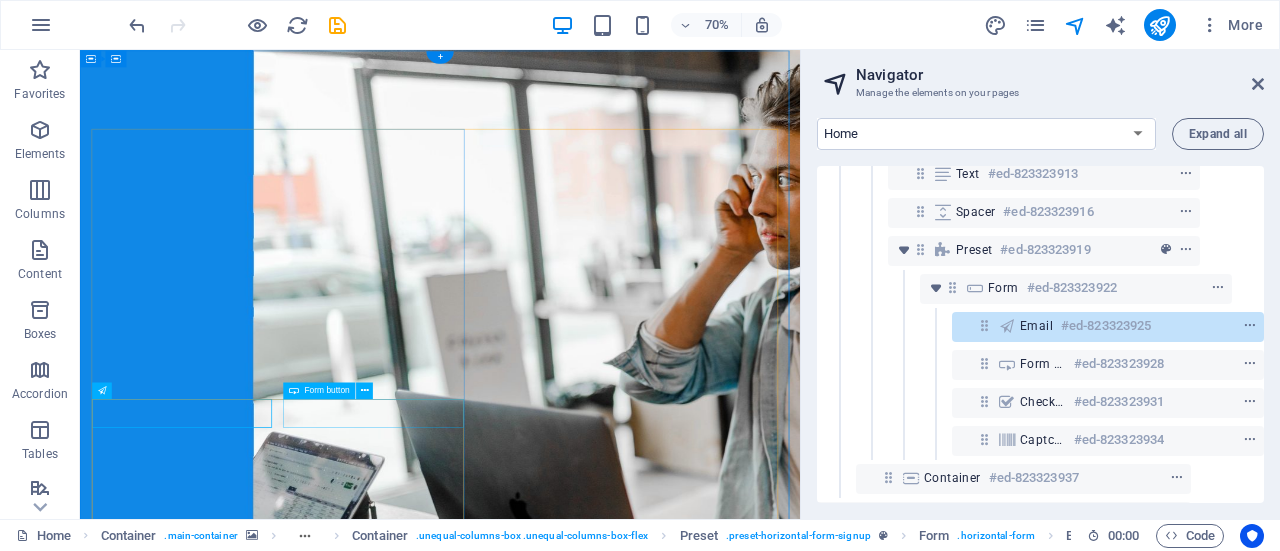 click on "Sign up" 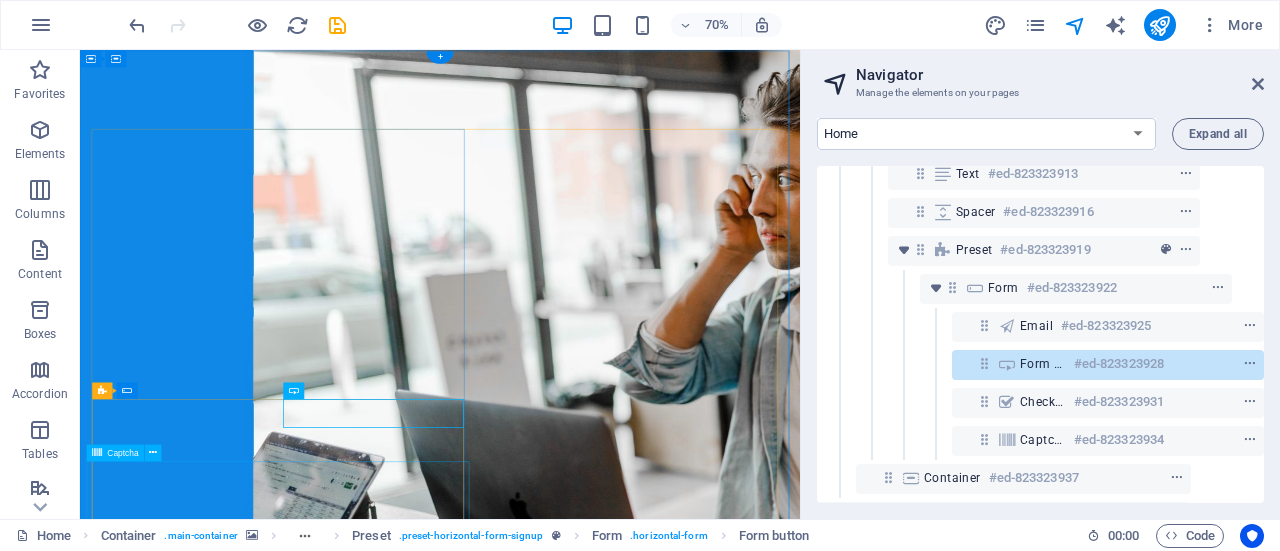 click on "Unreadable? Load new" 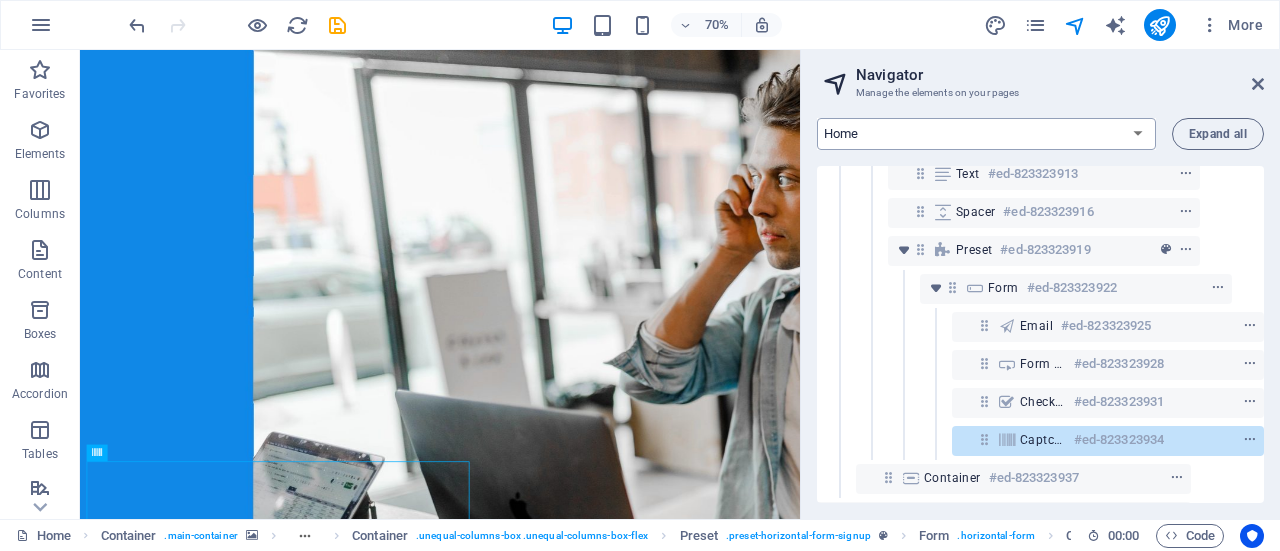 click on "Home  Legal Notice  Privacy" at bounding box center (986, 134) 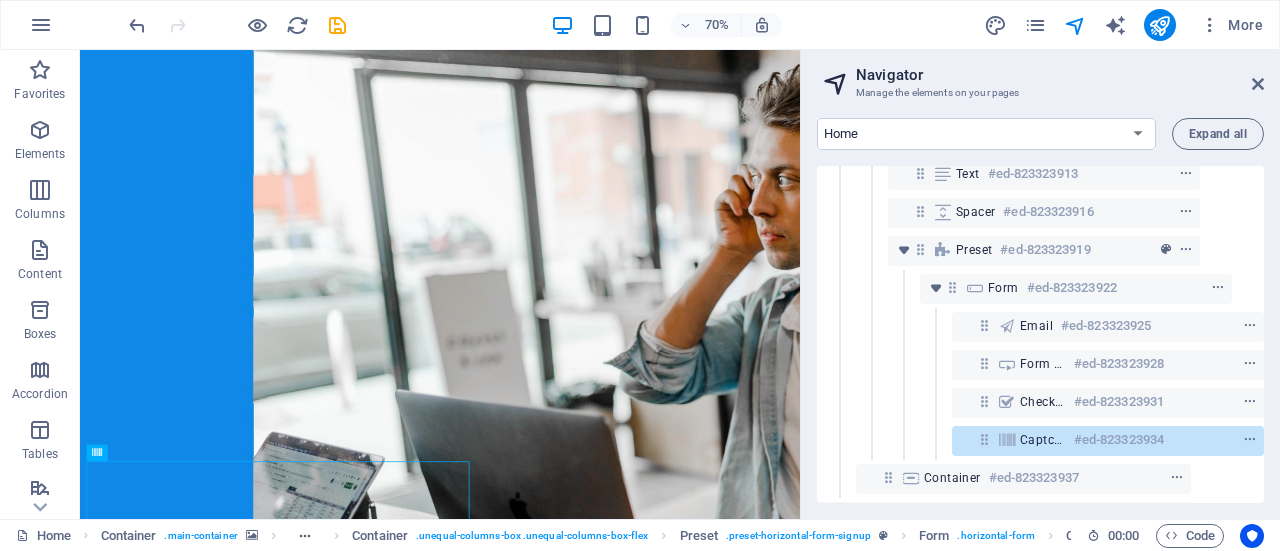 click on "Navigator Manage the elements on your pages Home  Legal Notice  Privacy  Expand all Container [ID] Container [ID] Preset [ID] Container [ID] Logo [ID] Spacer [ID] H2 [ID] Spacer [ID] H3 [ID] Spacer [ID] Text [ID] Spacer [ID] Preset [ID] Form [ID] [EMAIL] Form button [ID] Checkbox [ID] Captcha [ID] Container [ID] Container [ID] Container [ID] Container [ID] Container [ID]" at bounding box center [1040, 284] 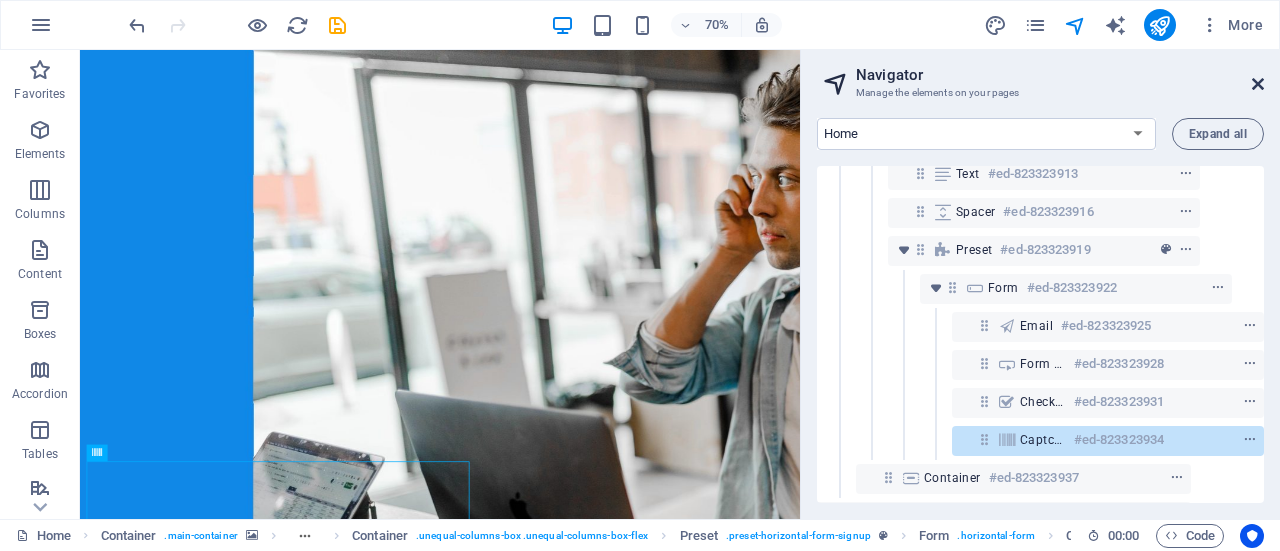 click at bounding box center (1258, 84) 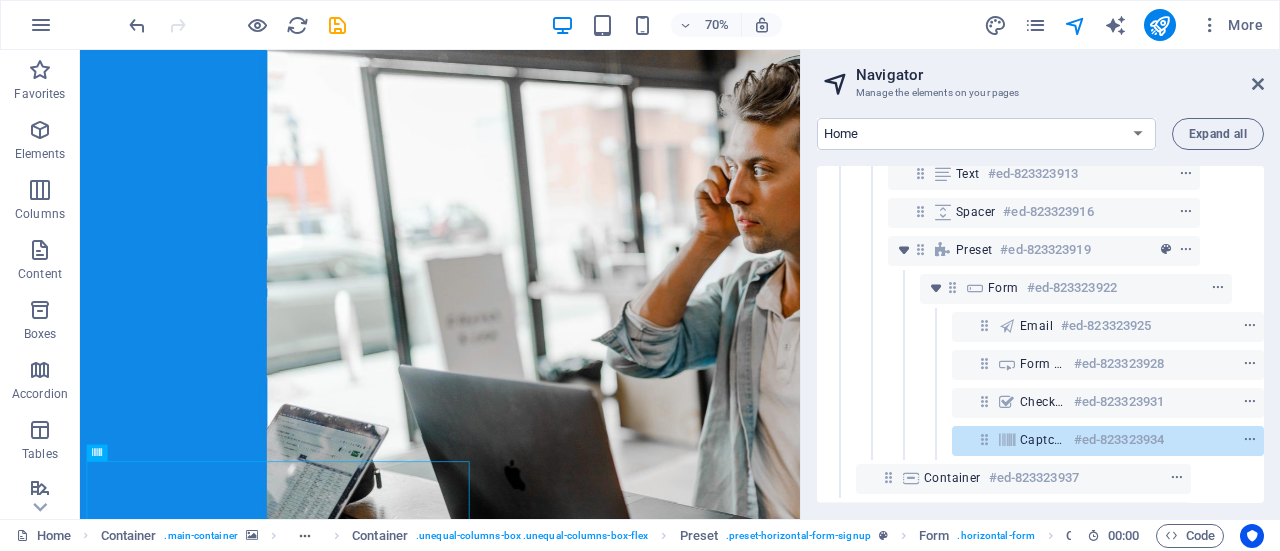 scroll, scrollTop: 358, scrollLeft: 0, axis: vertical 